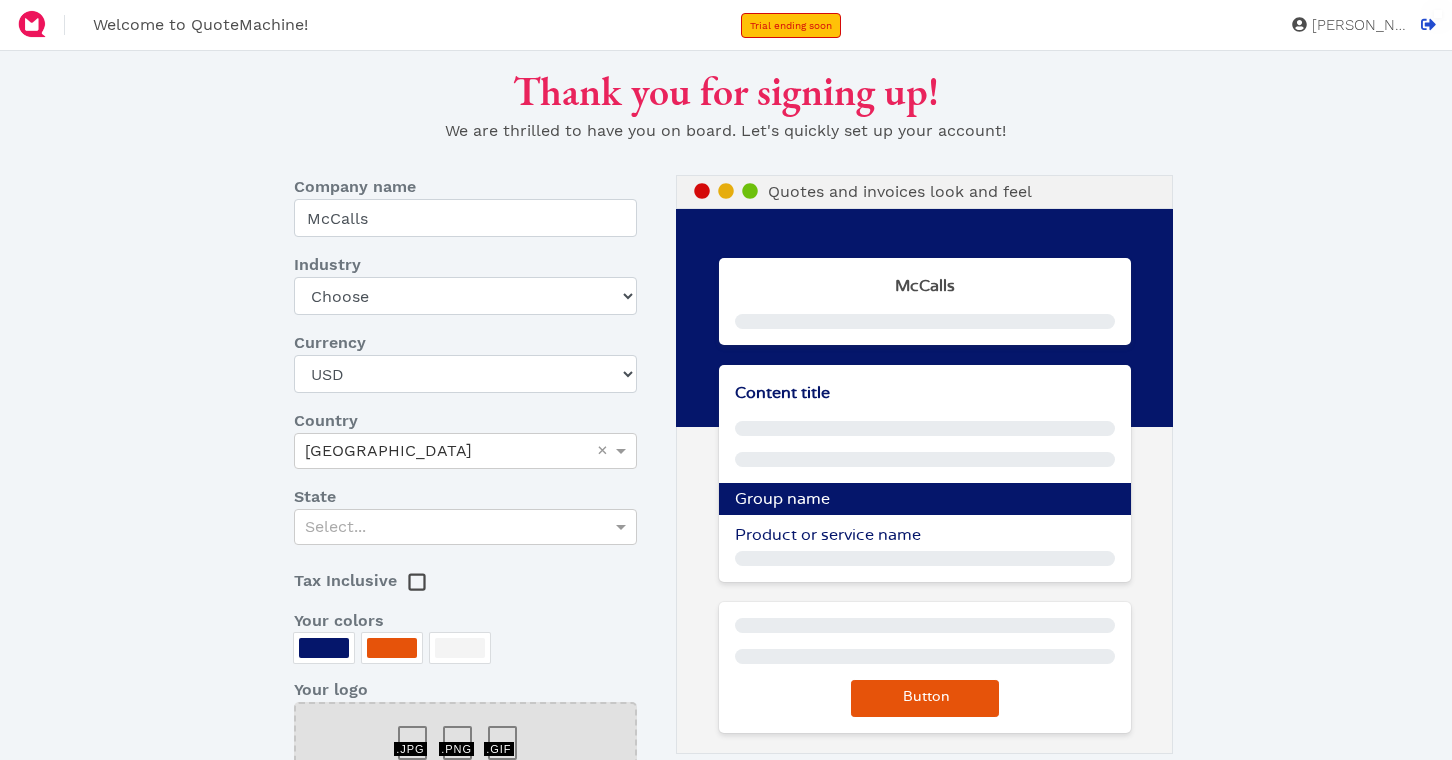 scroll, scrollTop: 0, scrollLeft: 0, axis: both 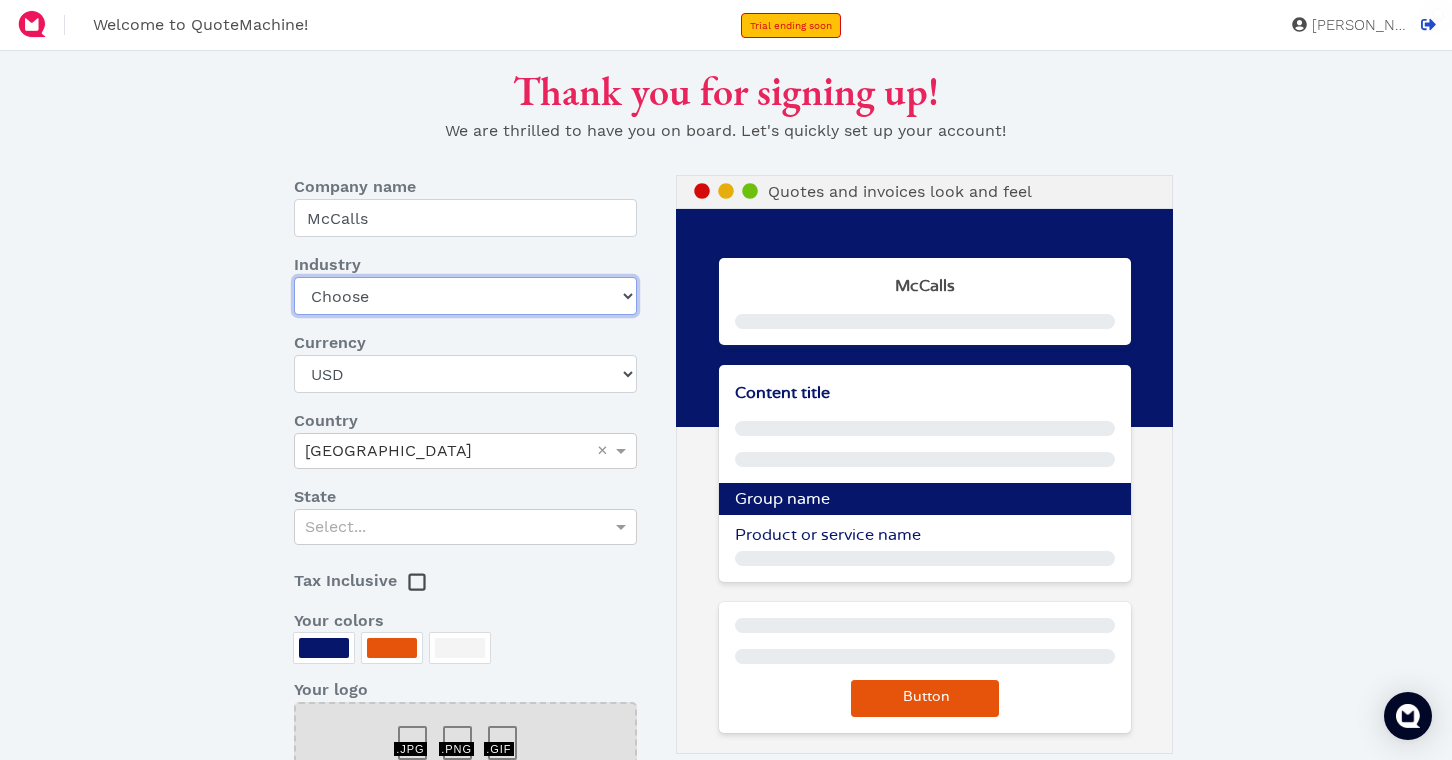 select on "other-retail" 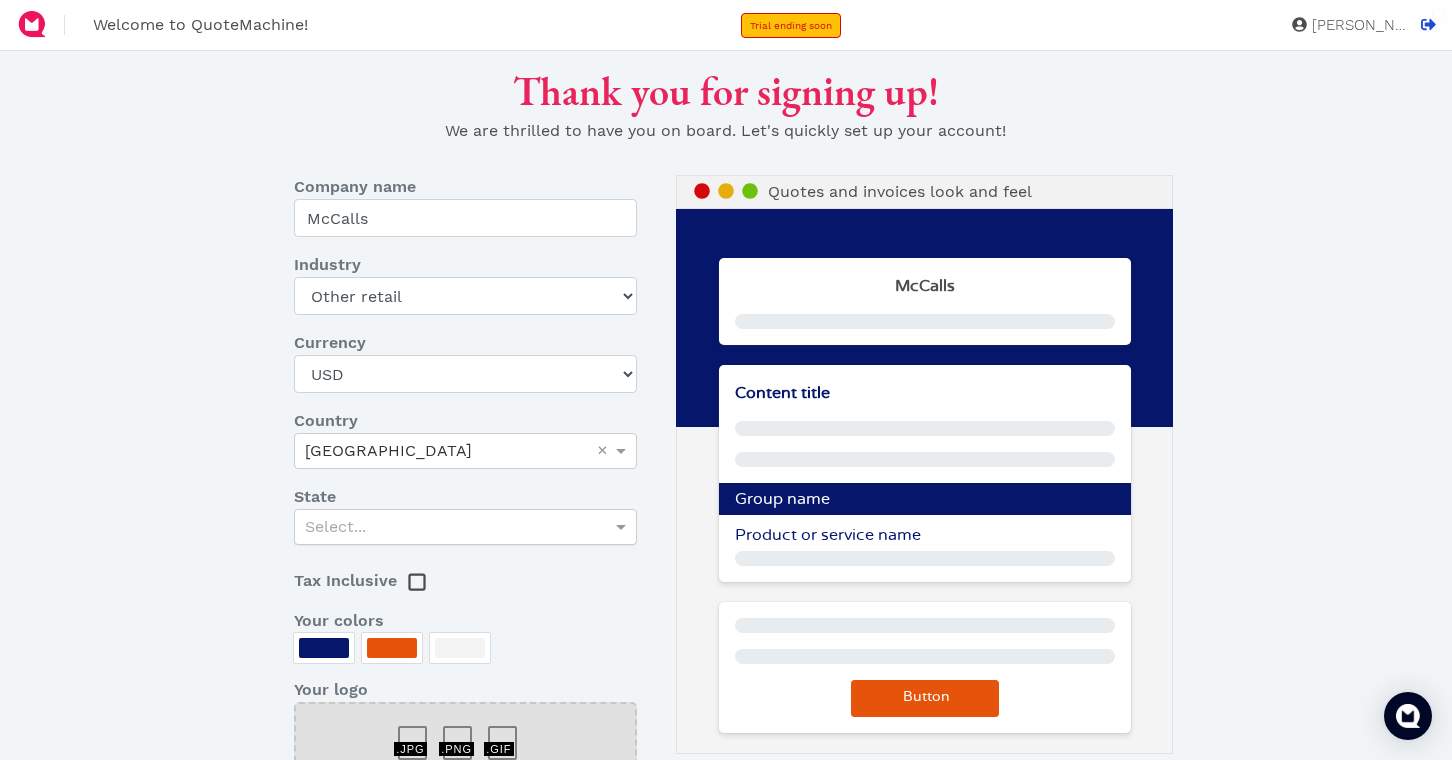 click on "Select..." at bounding box center (465, 527) 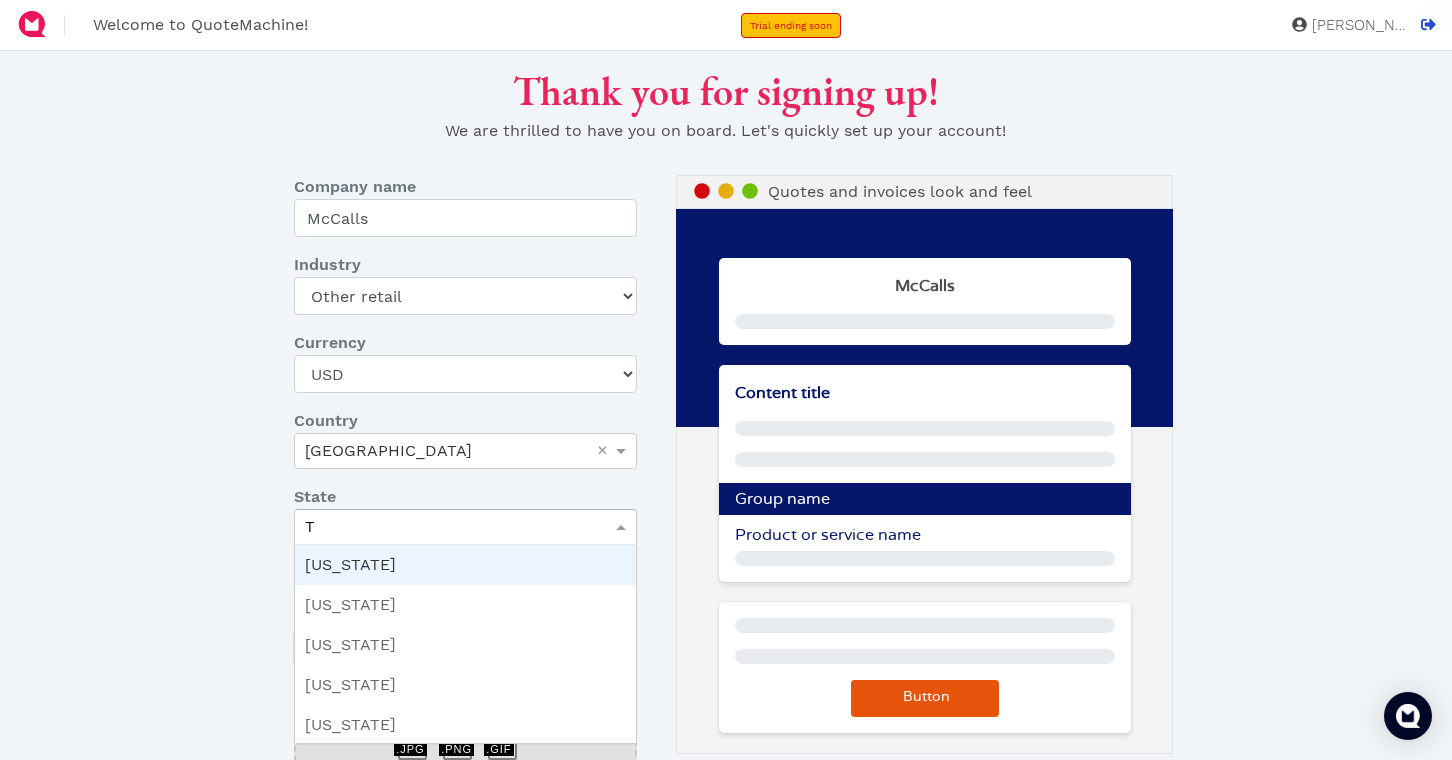 type on "Te" 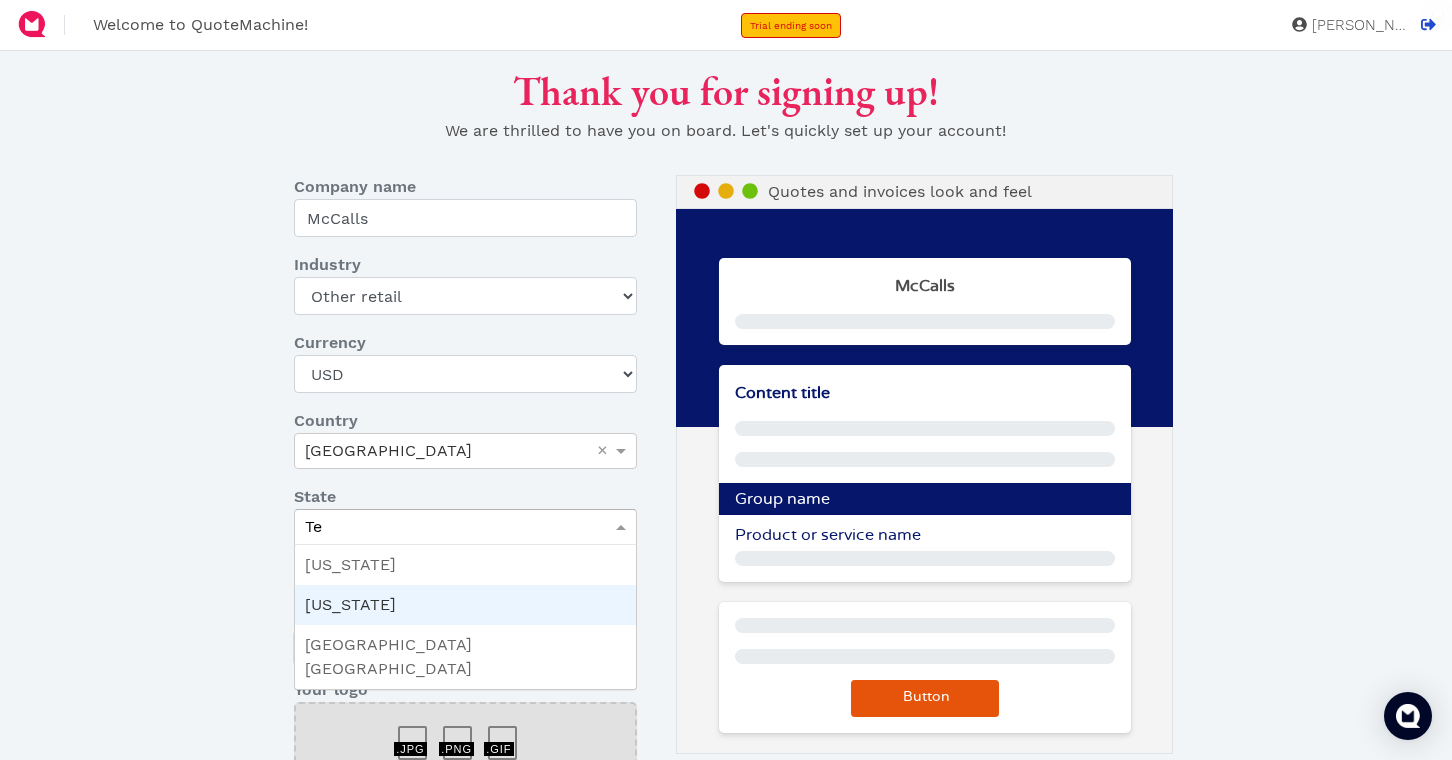 type 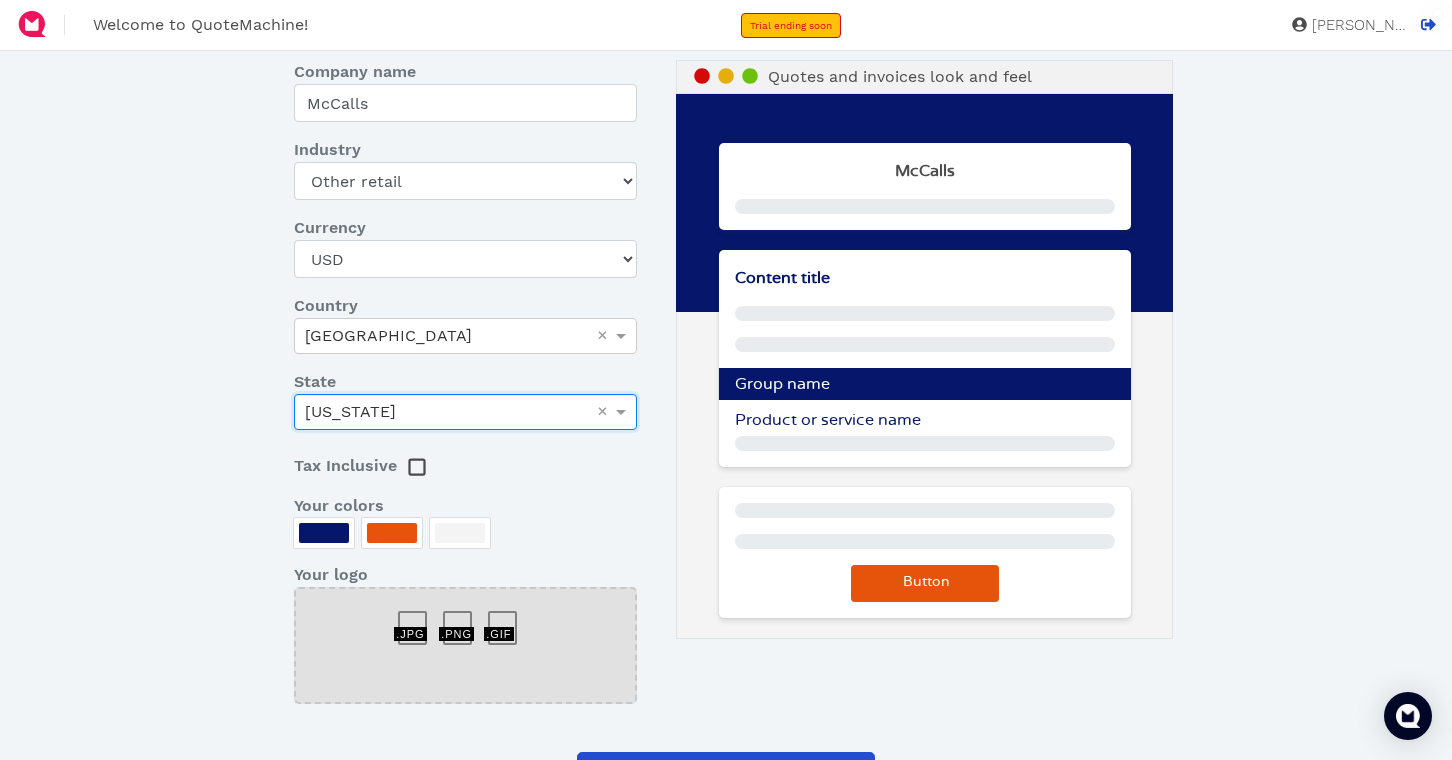 scroll, scrollTop: 112, scrollLeft: 0, axis: vertical 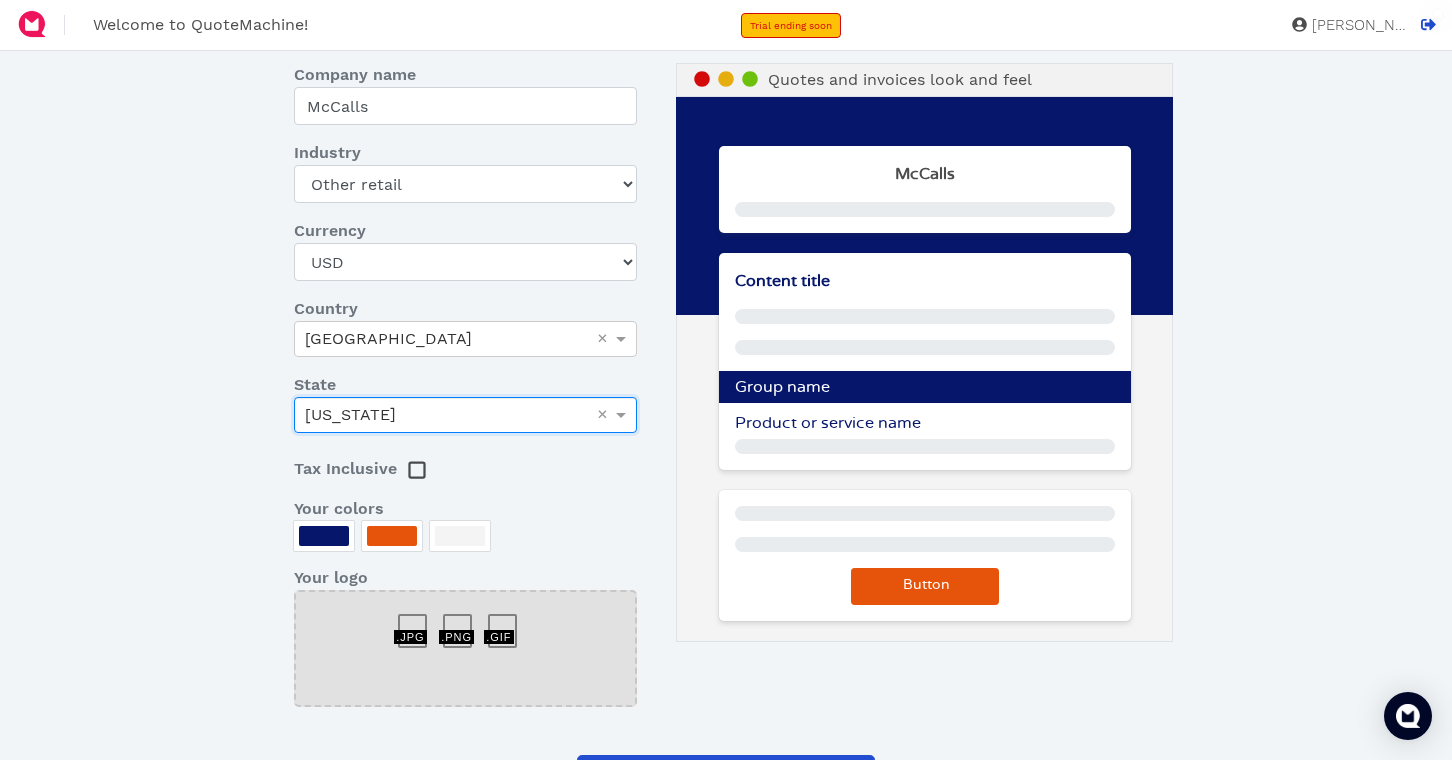 click at bounding box center [465, 648] 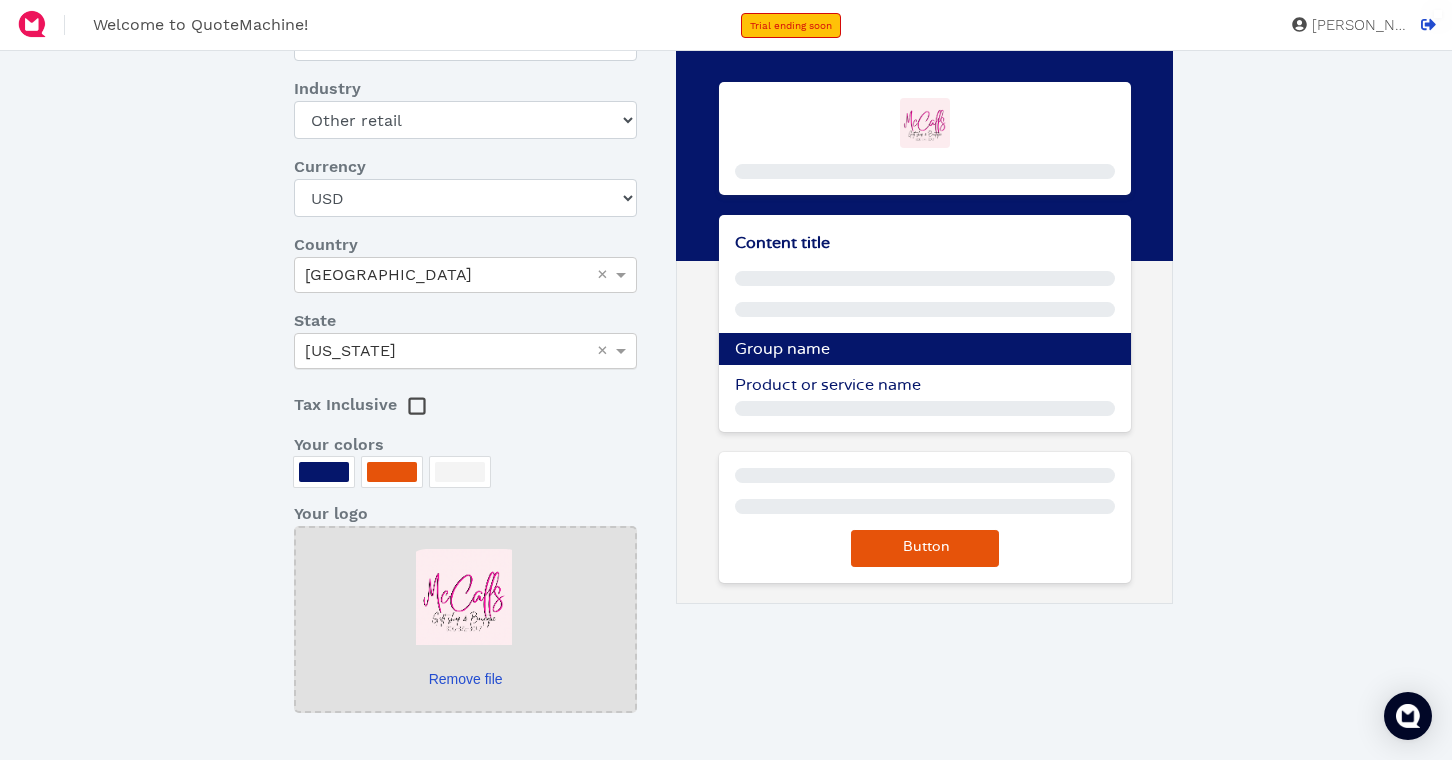 scroll, scrollTop: 188, scrollLeft: 0, axis: vertical 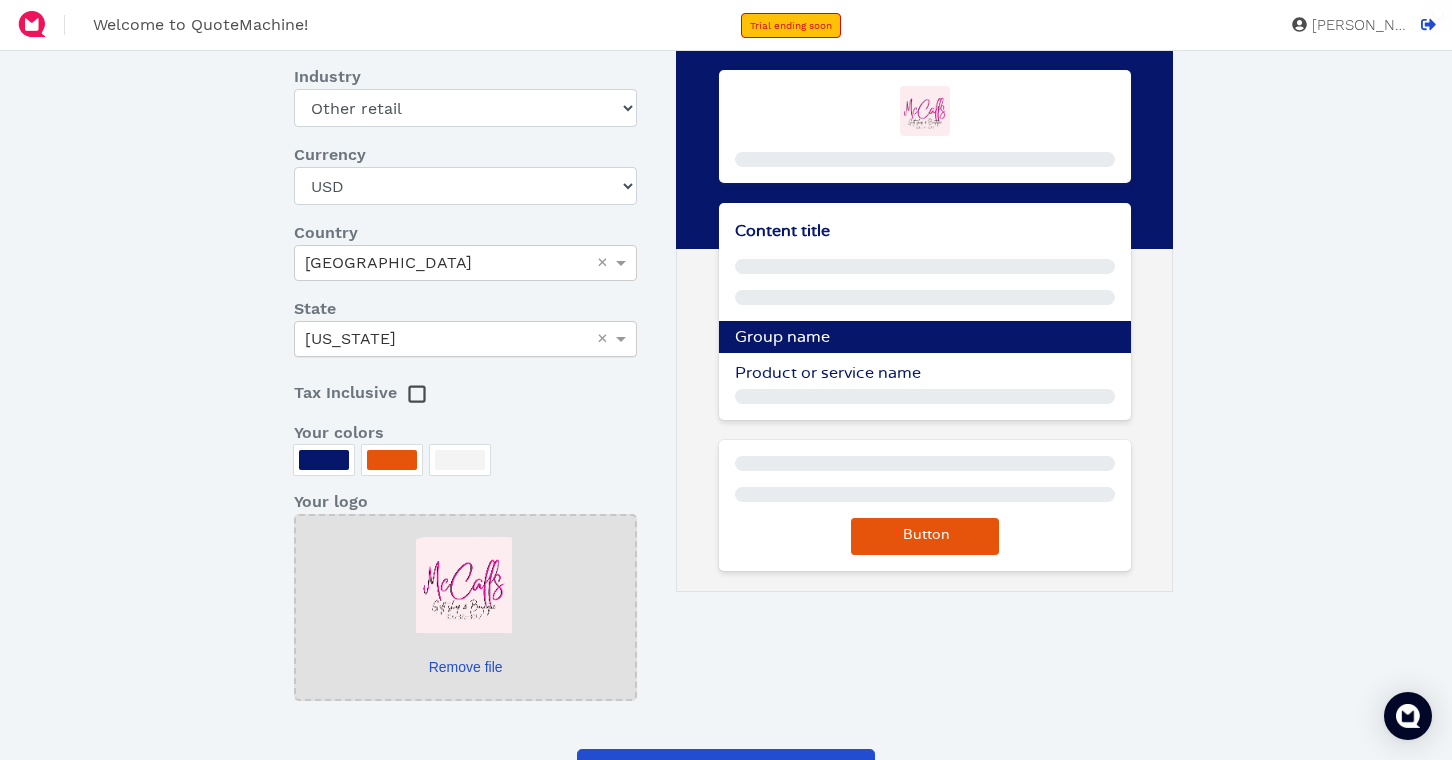 click at bounding box center [460, 460] 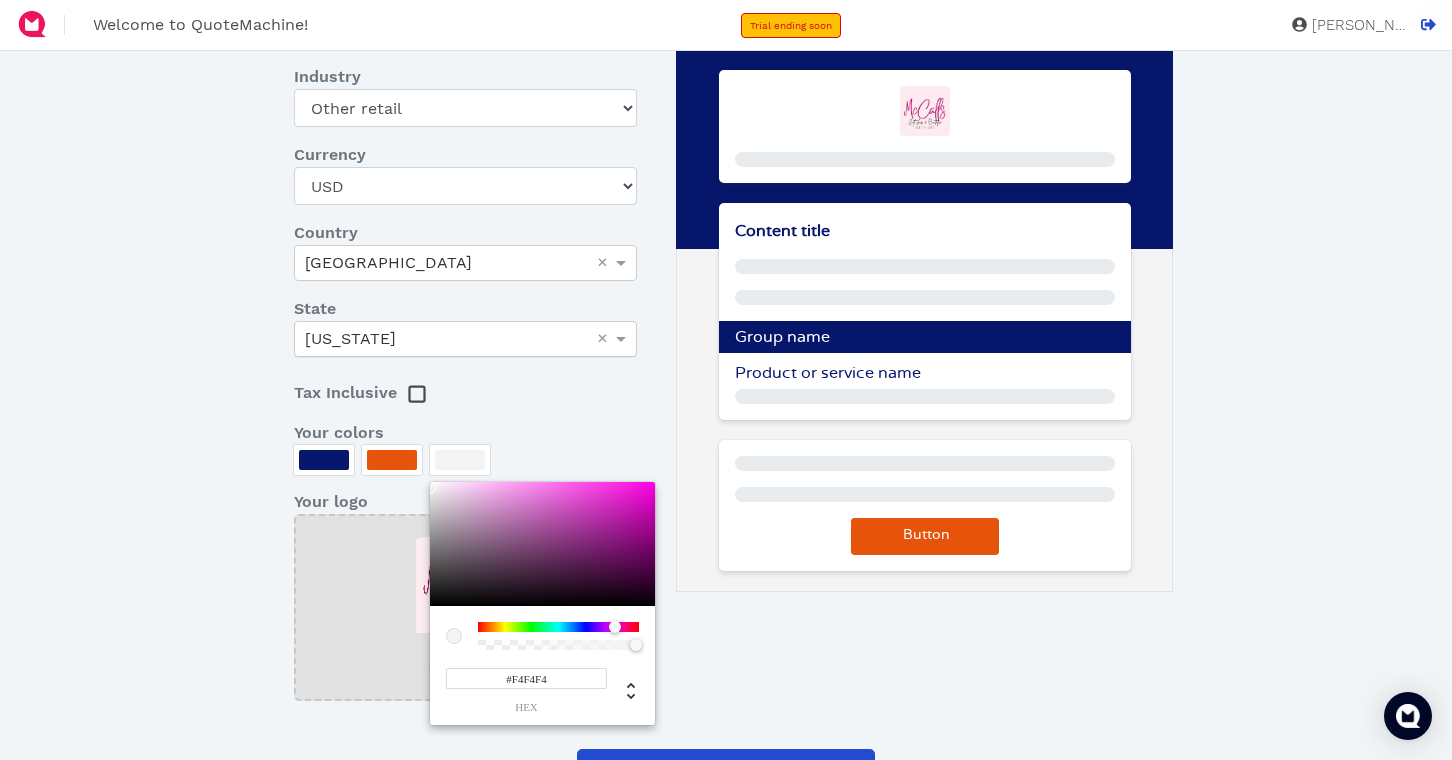 click at bounding box center (558, 627) 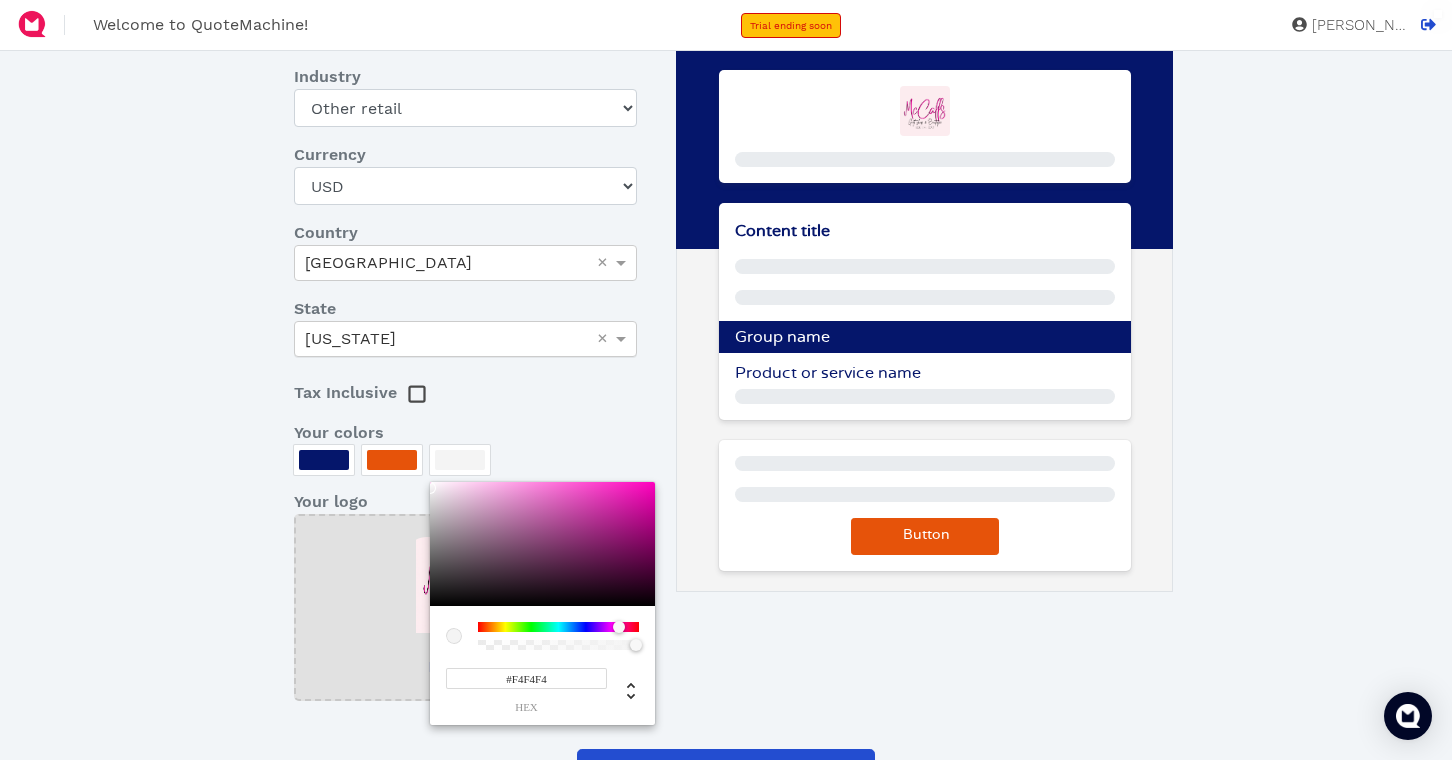 click at bounding box center (619, 627) 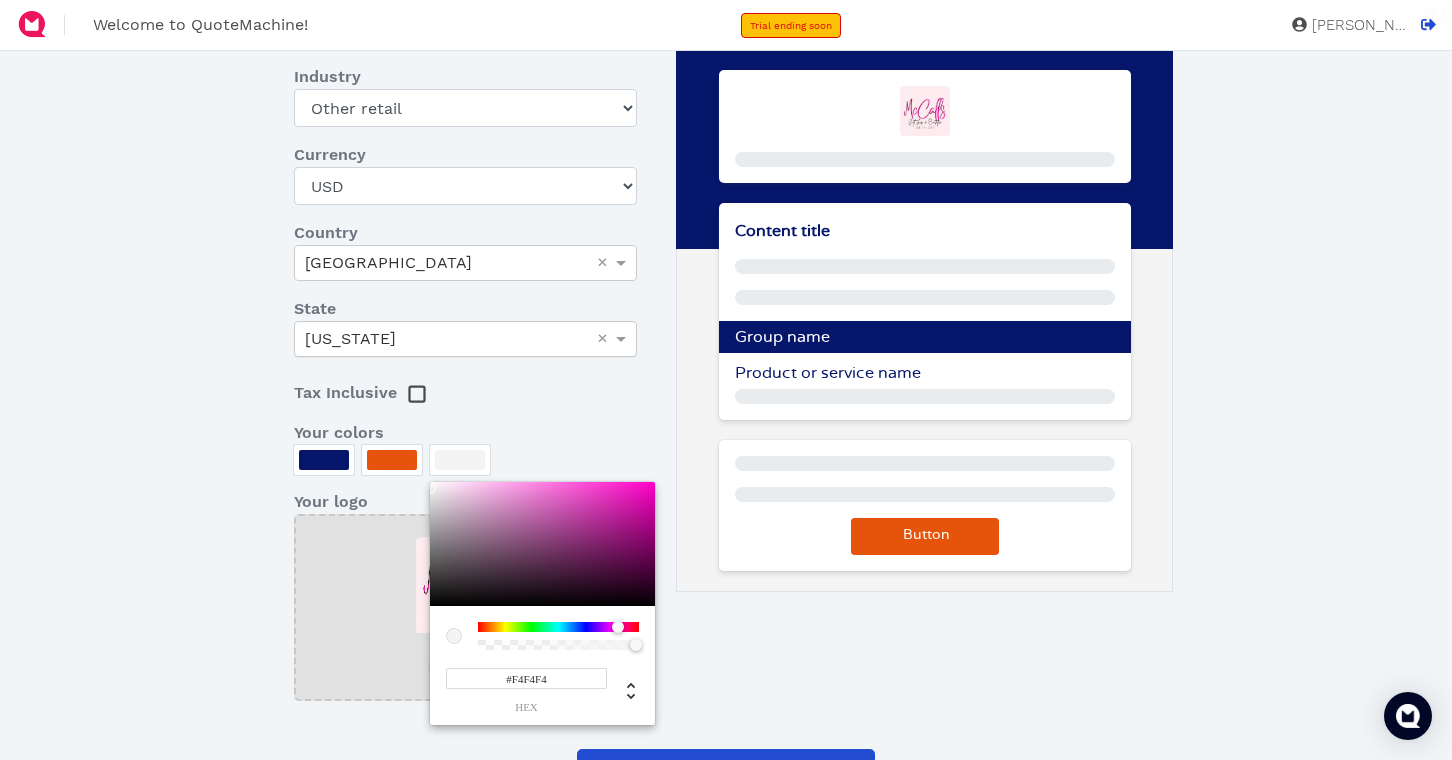 click at bounding box center (618, 627) 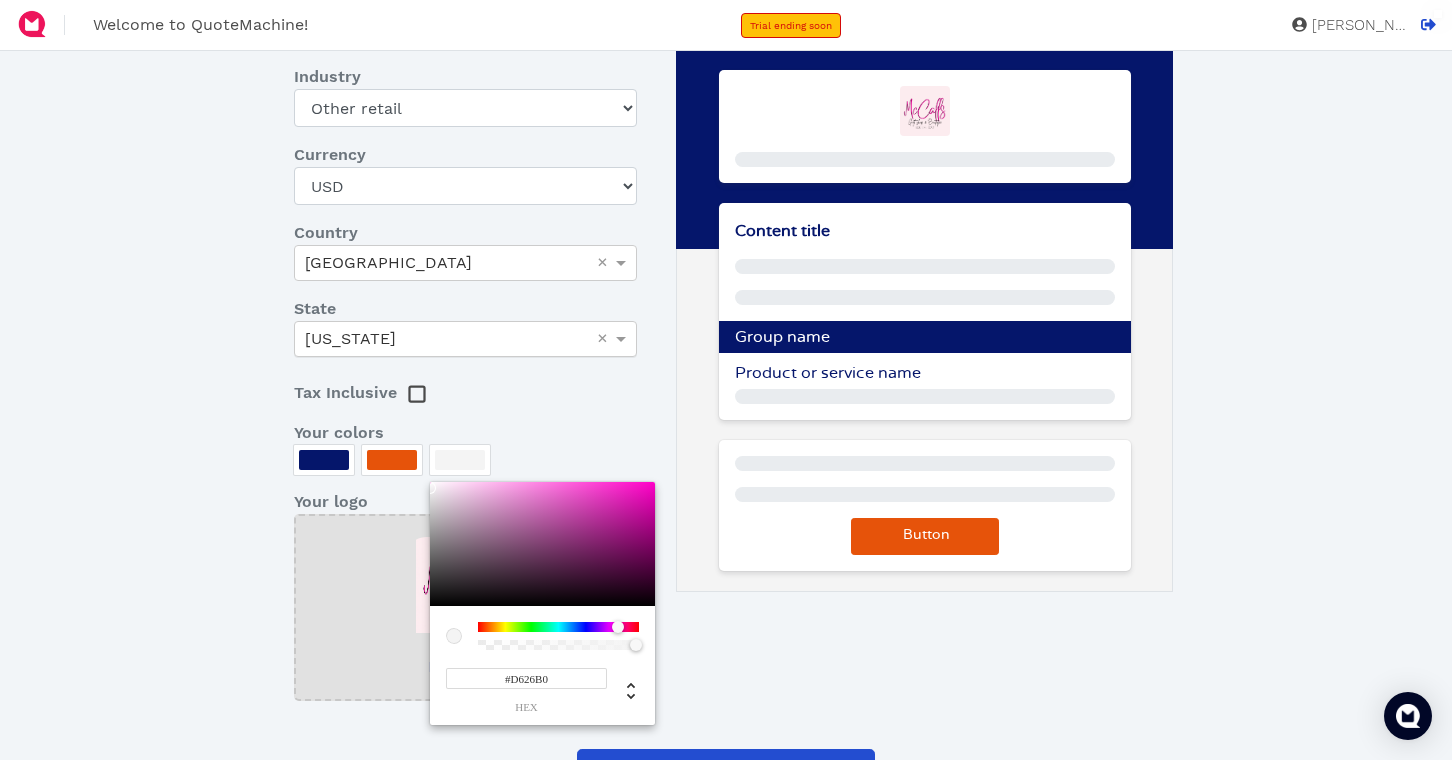 click at bounding box center [542, 544] 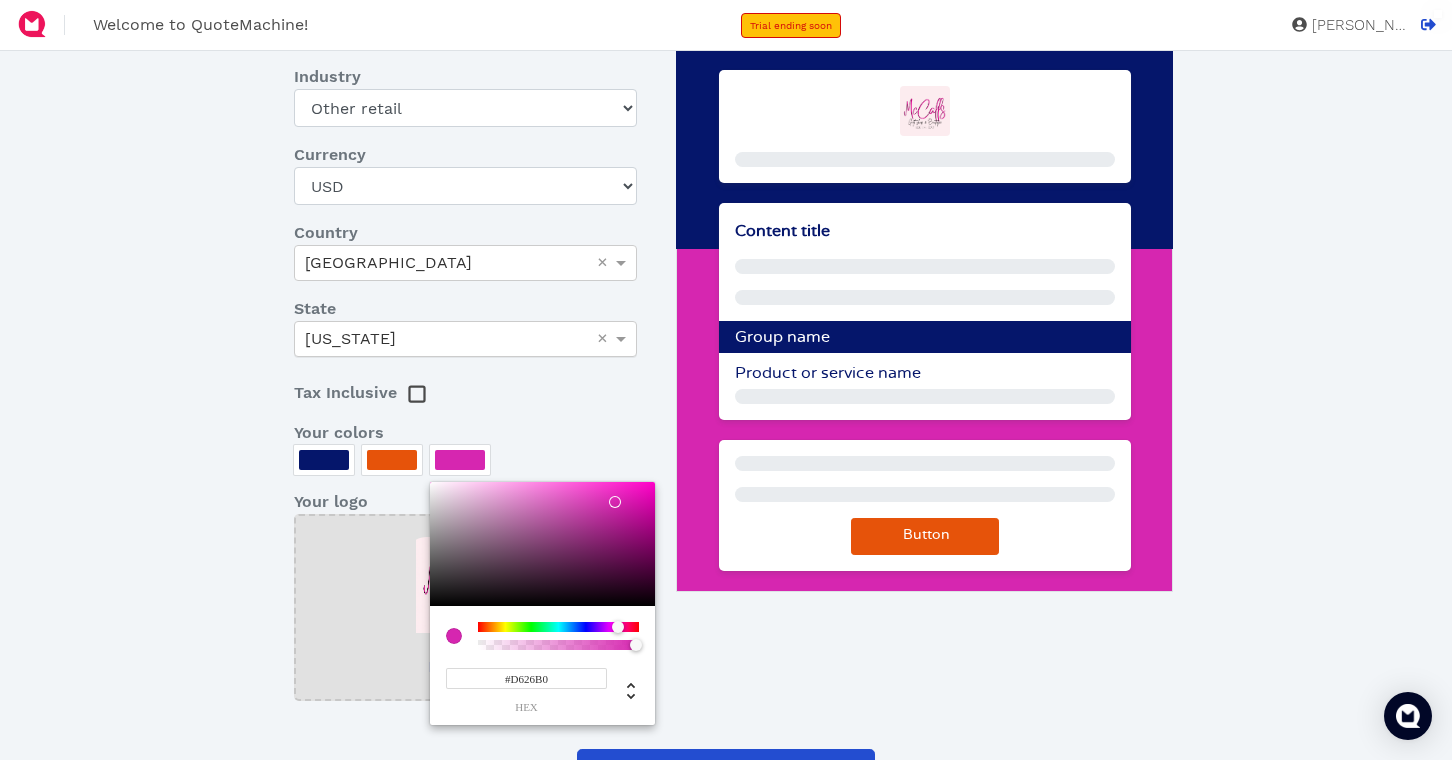 click at bounding box center (726, 380) 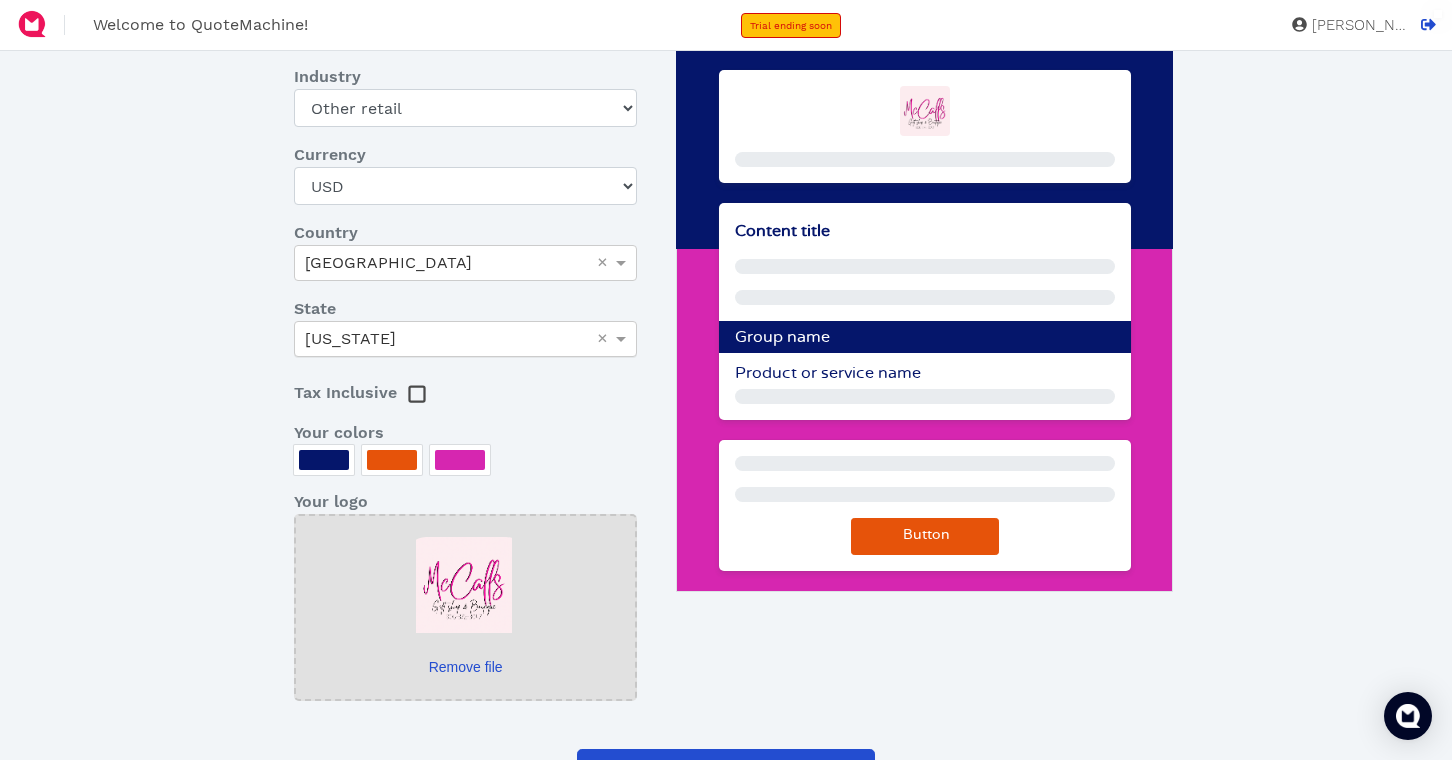 click at bounding box center (925, 266) 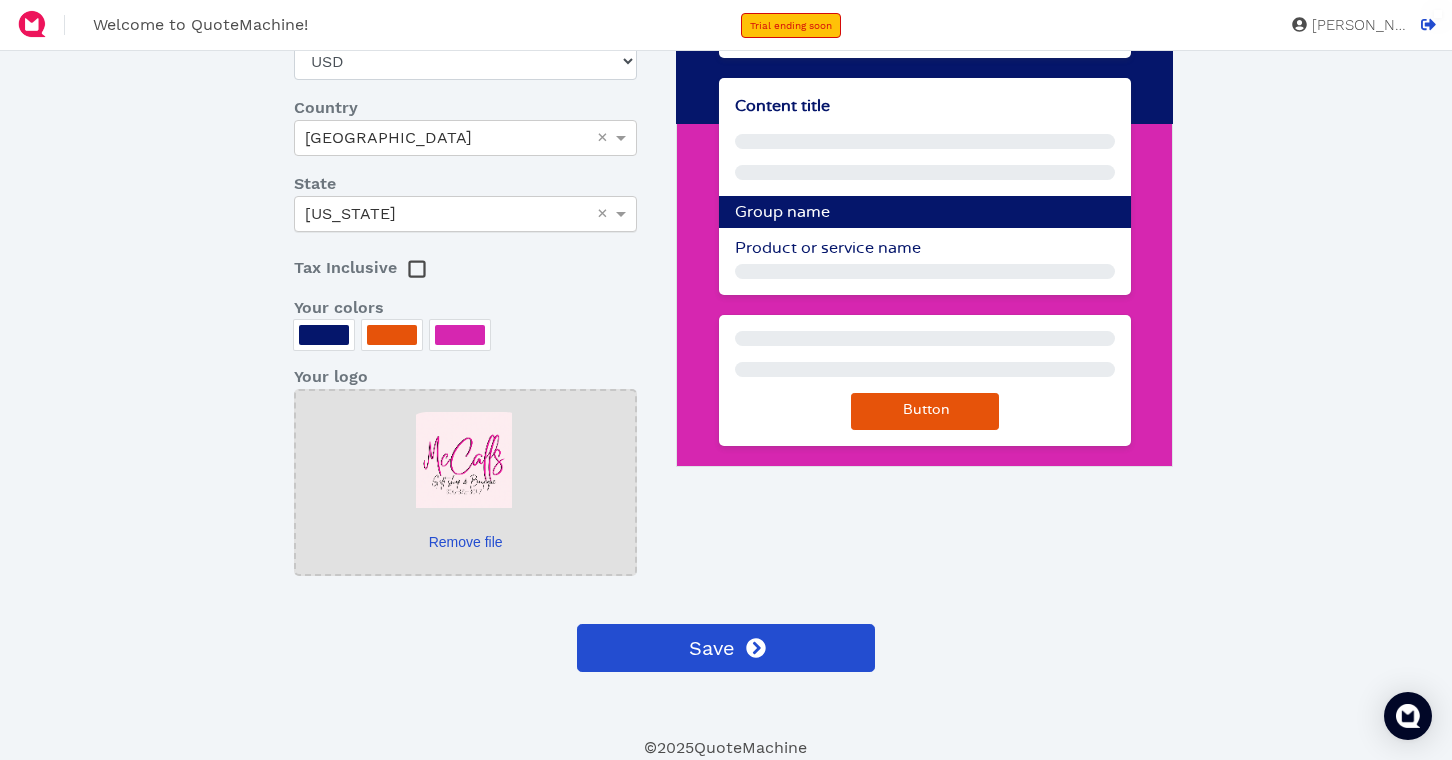 scroll, scrollTop: 313, scrollLeft: 0, axis: vertical 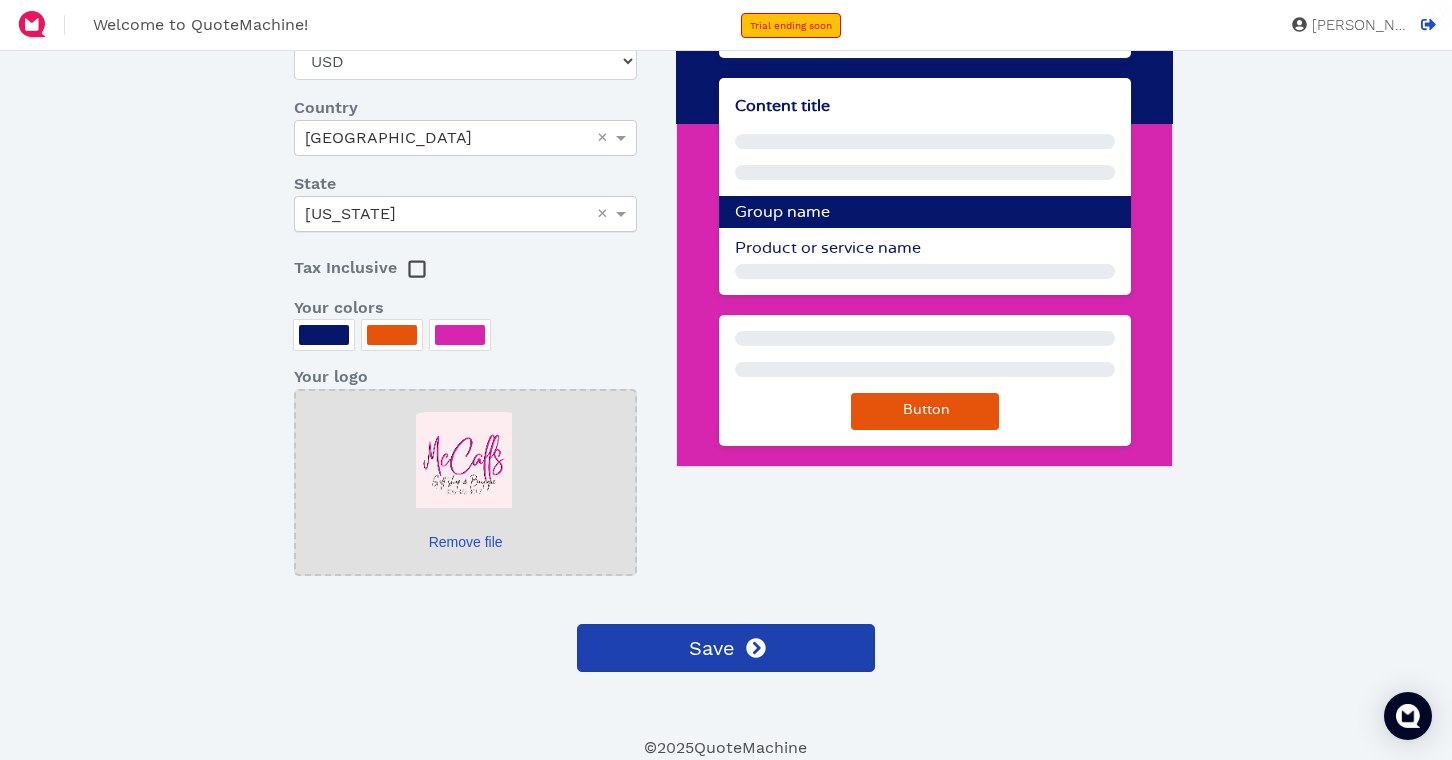 click on "Save" at bounding box center [710, 648] 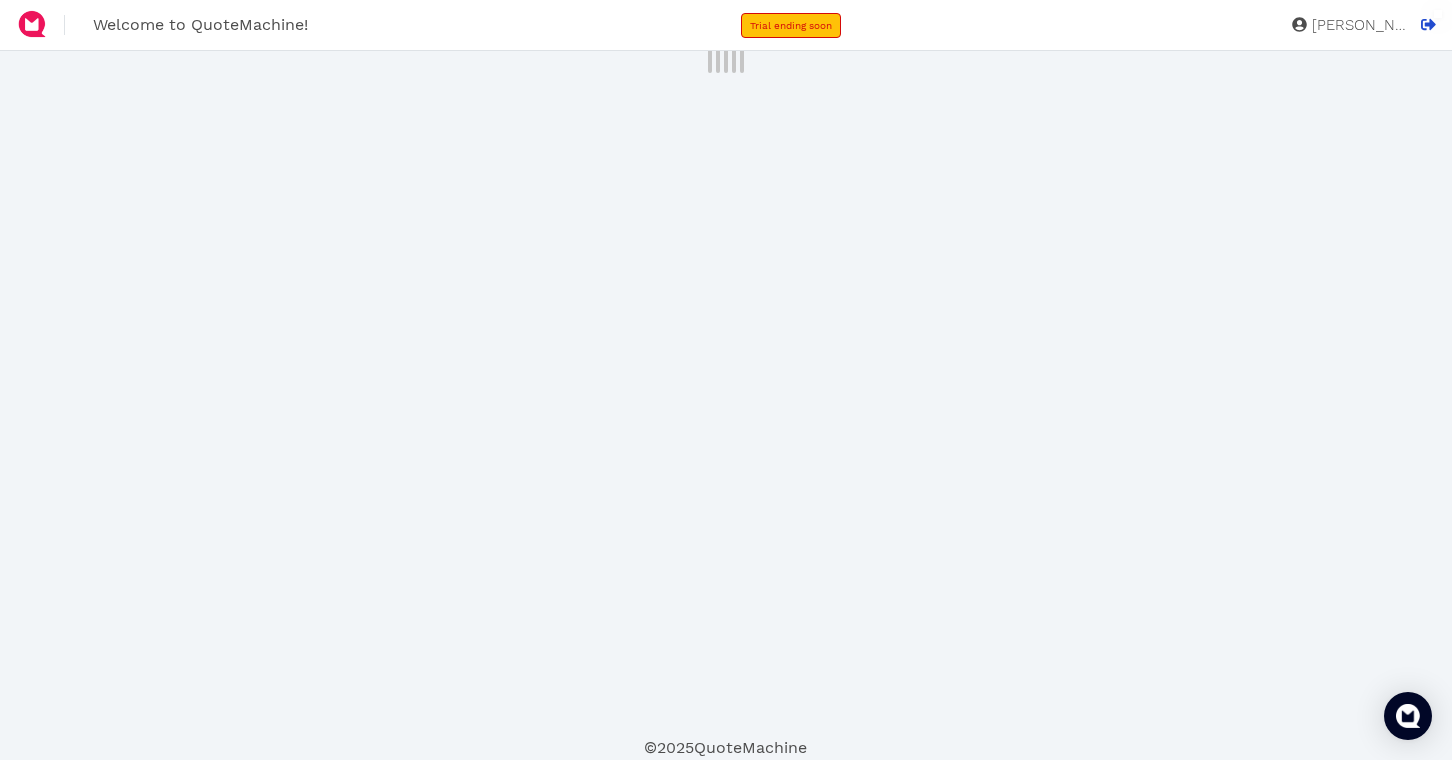 scroll, scrollTop: 31, scrollLeft: 0, axis: vertical 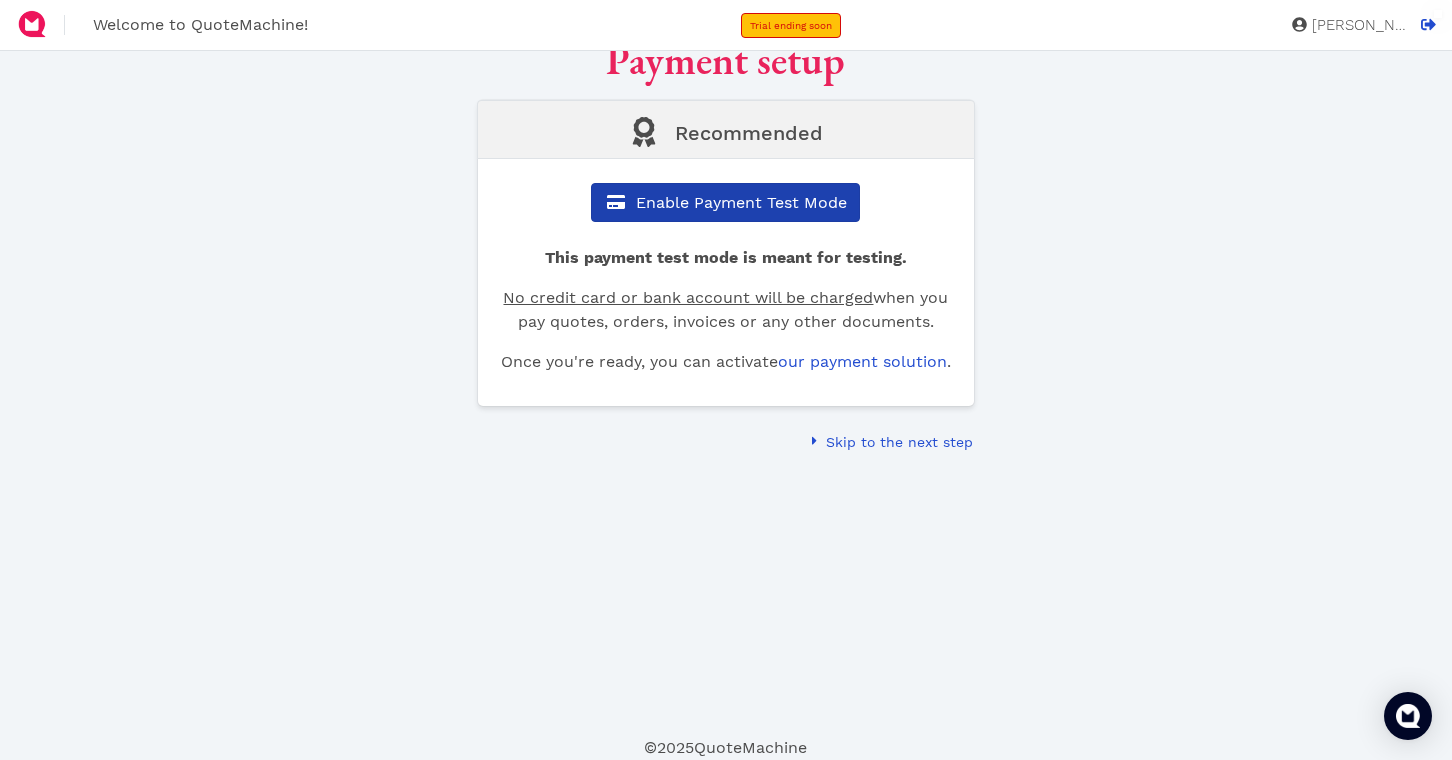 click on "Enable Payment Test Mode" at bounding box center (740, 202) 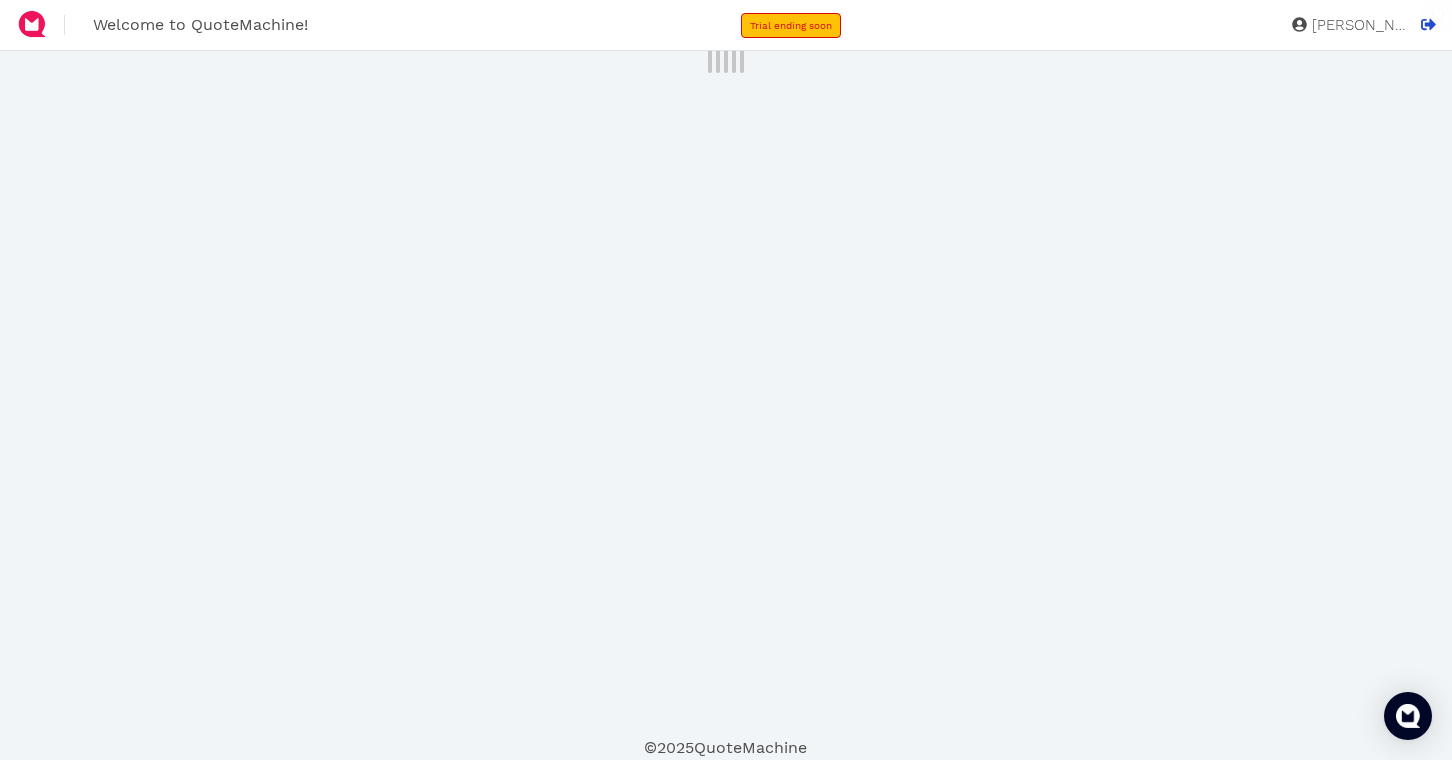 scroll, scrollTop: 0, scrollLeft: 0, axis: both 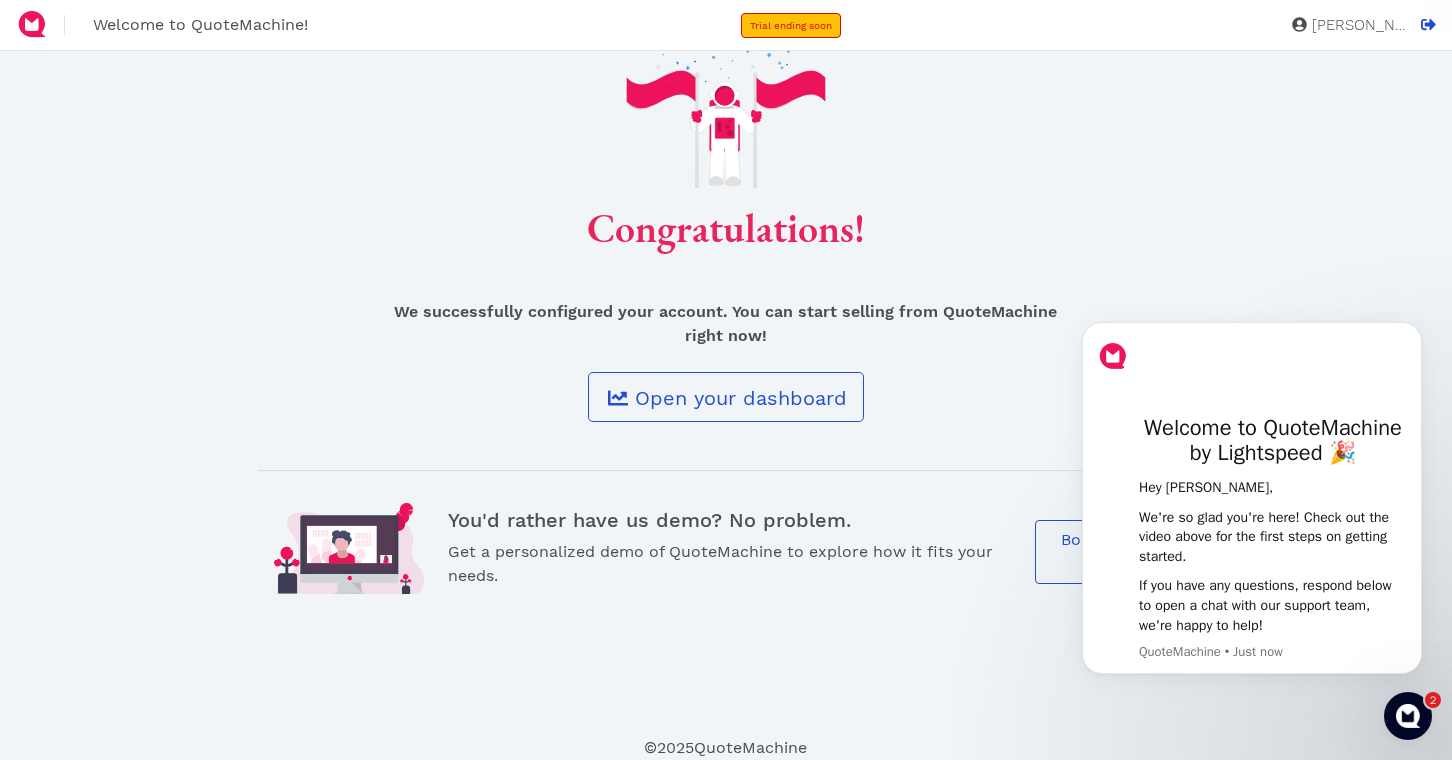 click on "You'd rather have us demo? No problem. Get a personalized demo of QuoteMachine to explore how it fits your needs. Book a demo" at bounding box center (817, 548) 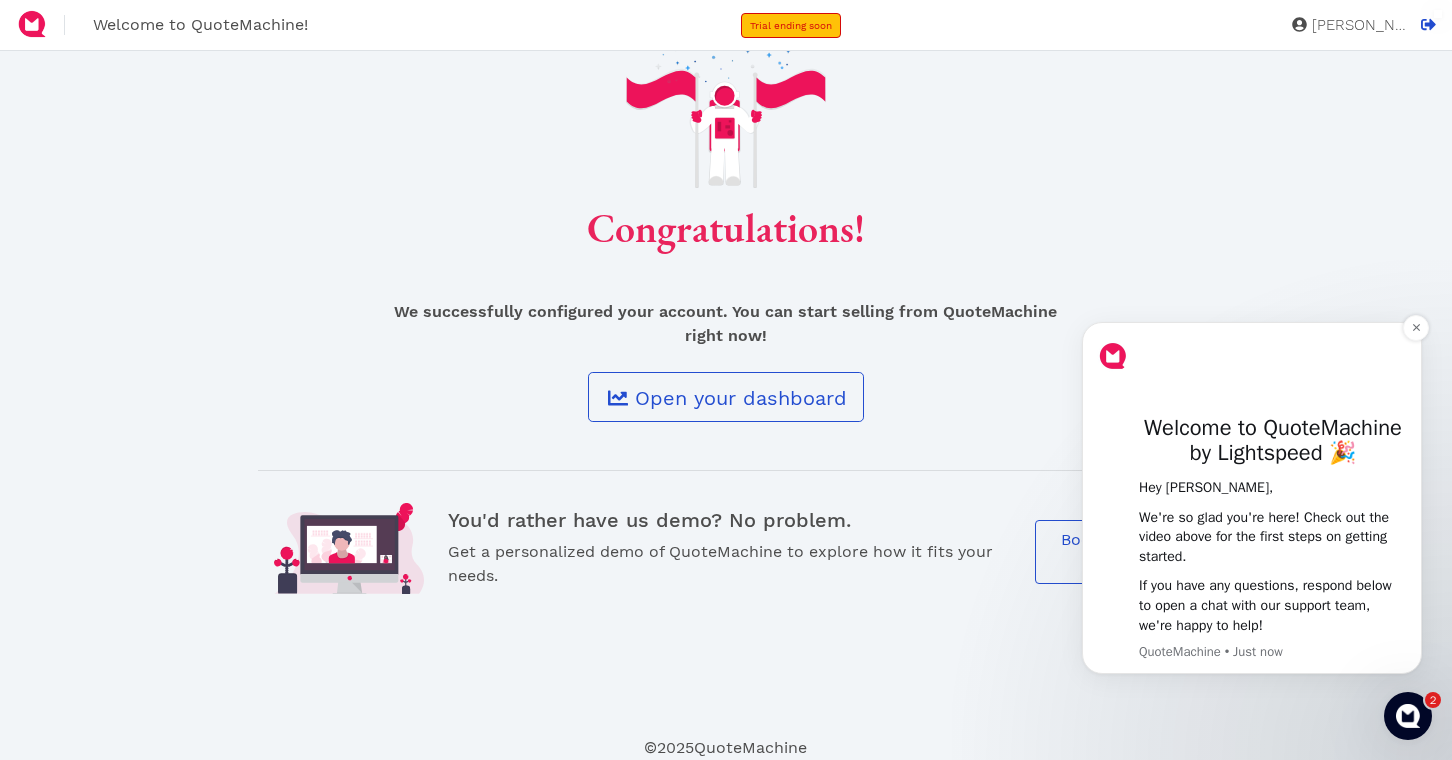 click on "If you have any questions, respond below to open a chat with our support team, we're happy to help!" at bounding box center (1273, 605) 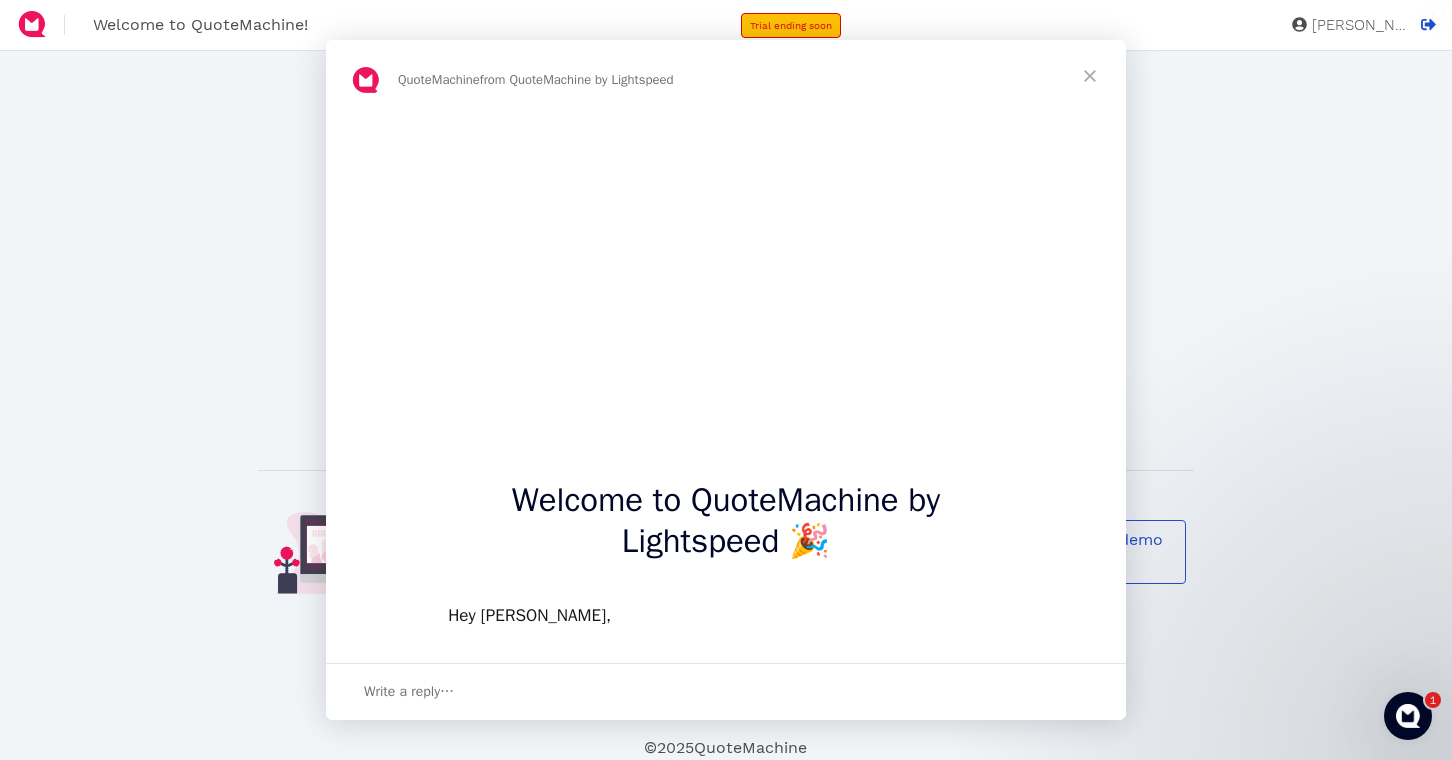 scroll, scrollTop: 0, scrollLeft: 0, axis: both 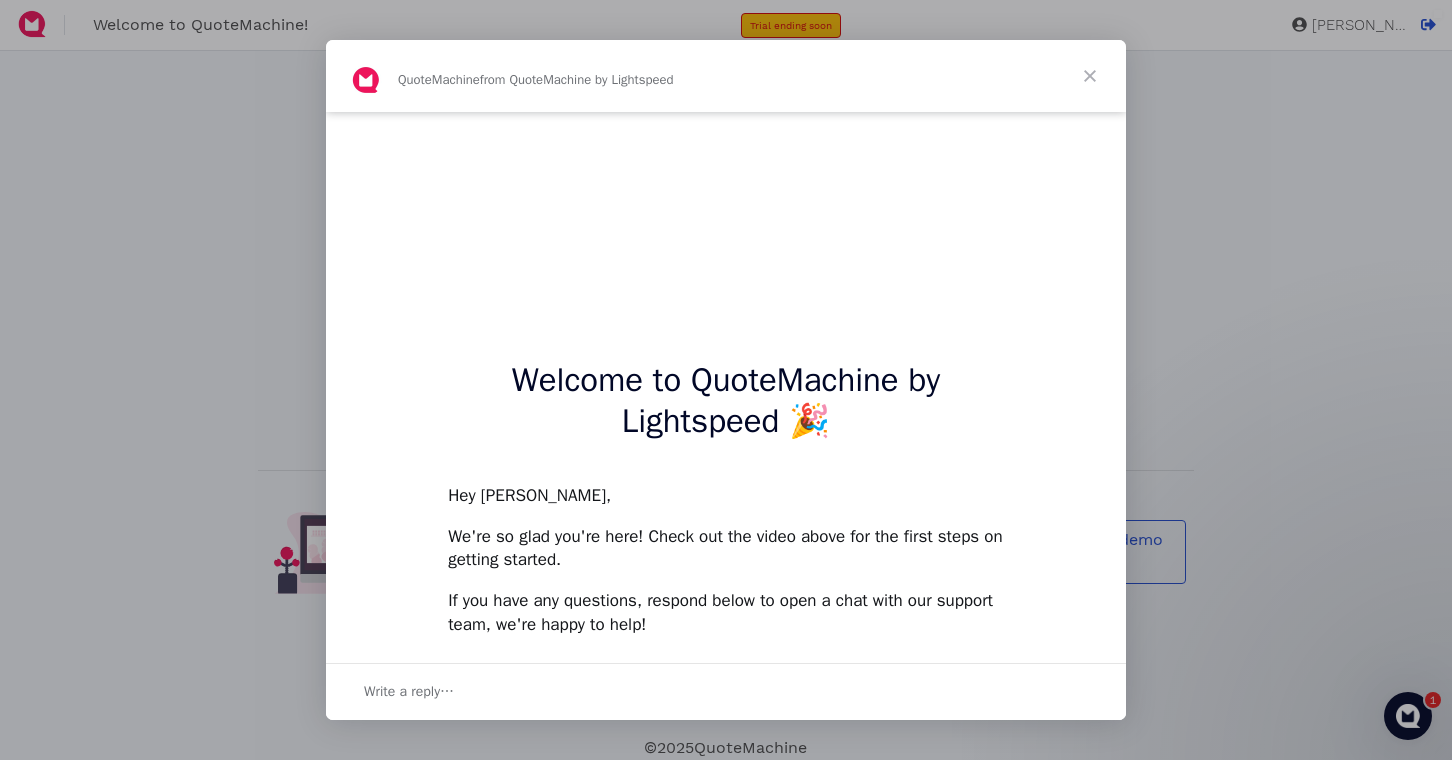 click at bounding box center [1090, 76] 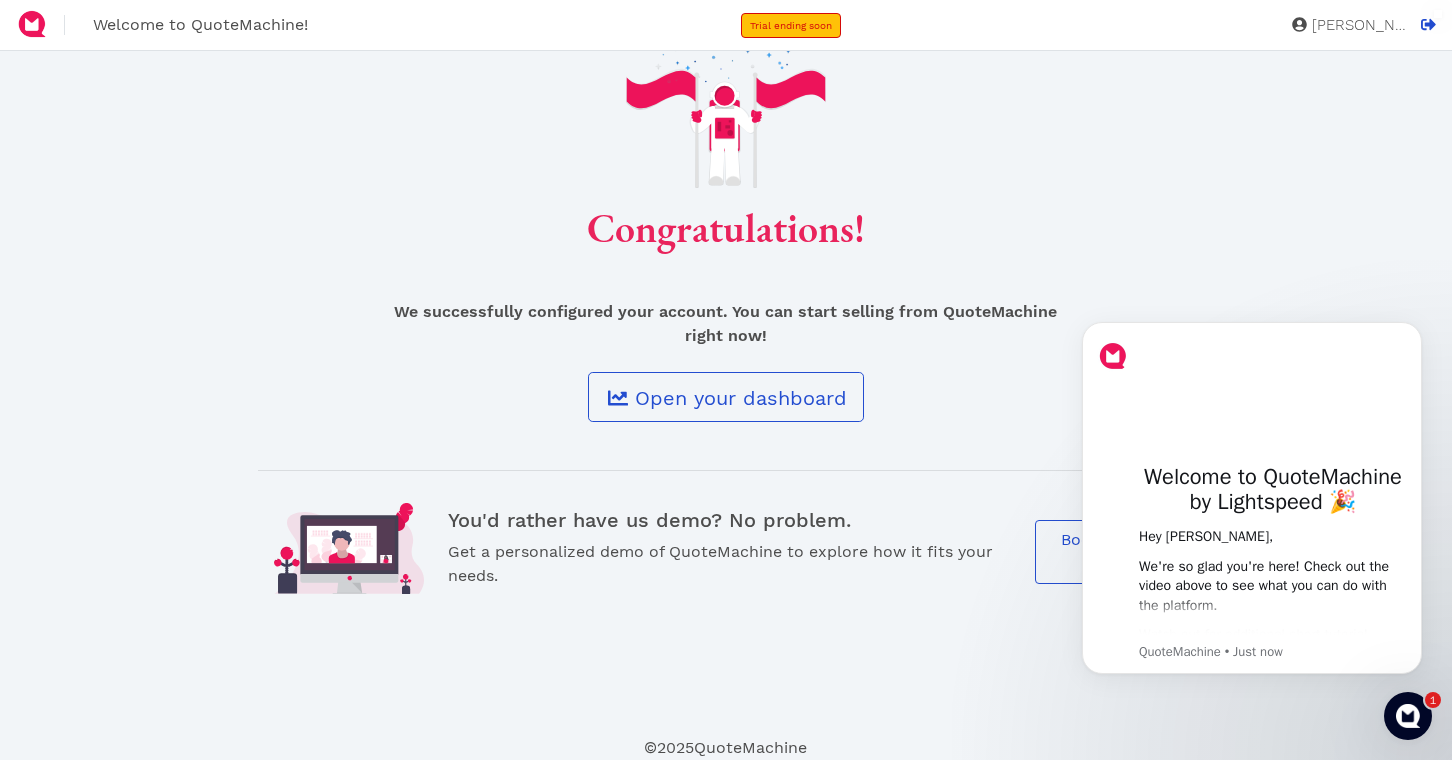 scroll, scrollTop: 0, scrollLeft: 0, axis: both 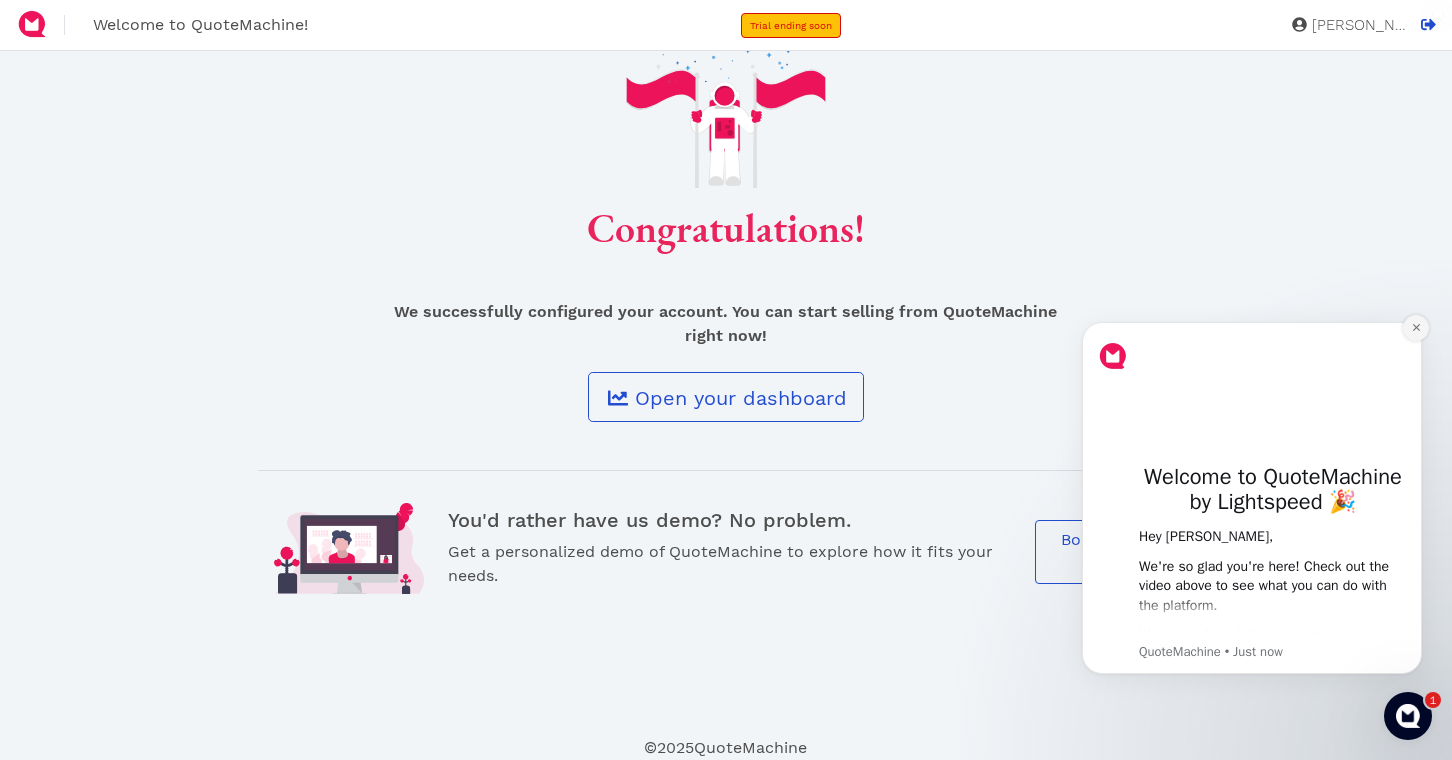 click at bounding box center (1416, 328) 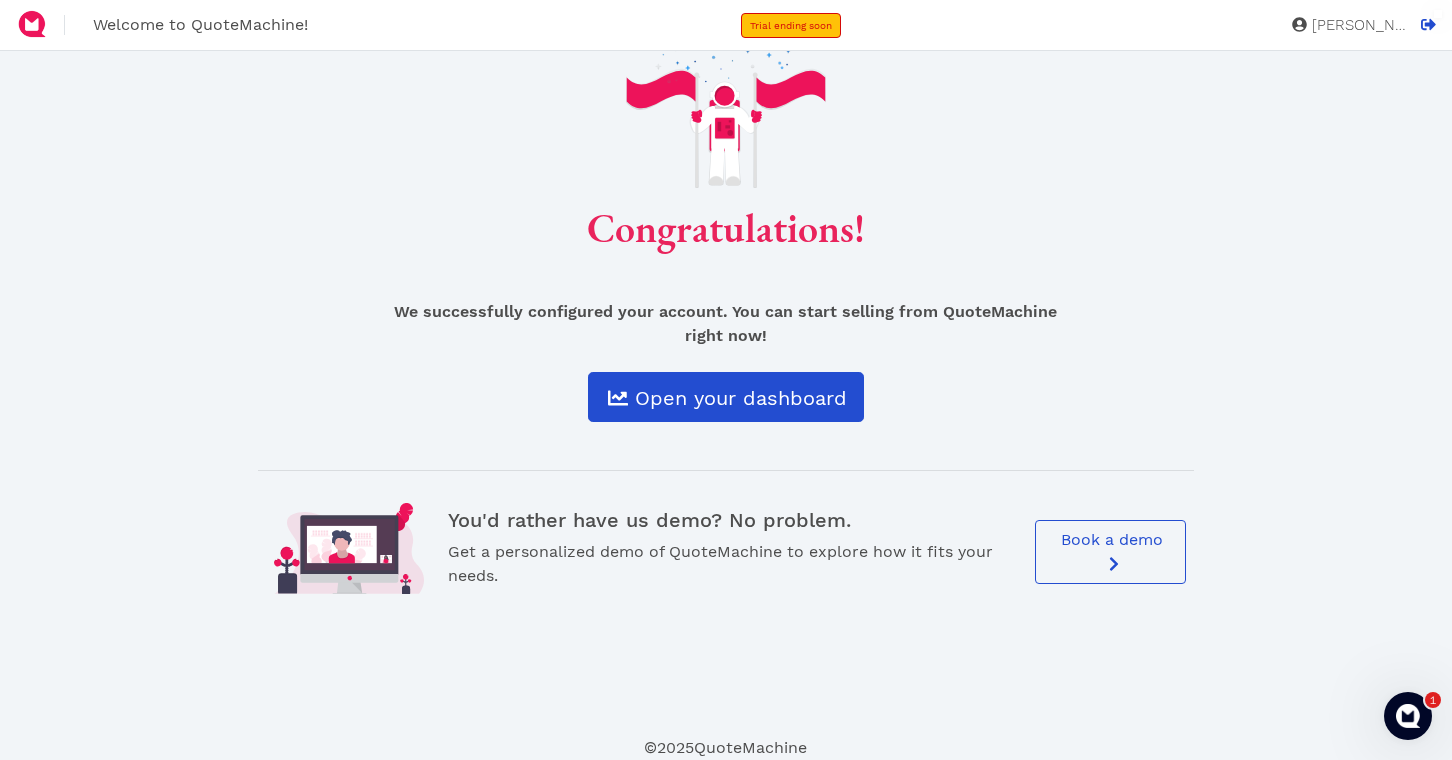 scroll, scrollTop: 39, scrollLeft: 0, axis: vertical 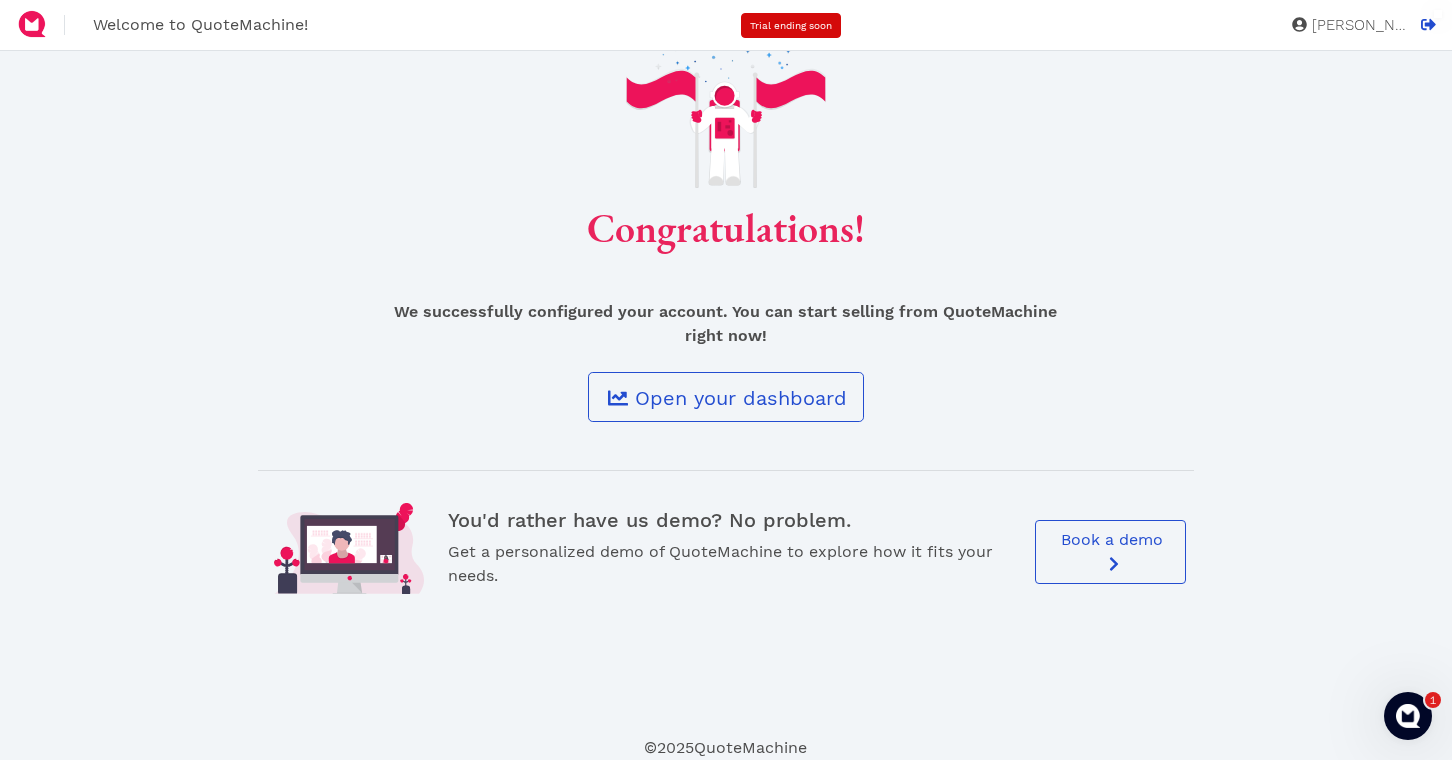 click on "Trial ending soon" at bounding box center [791, 25] 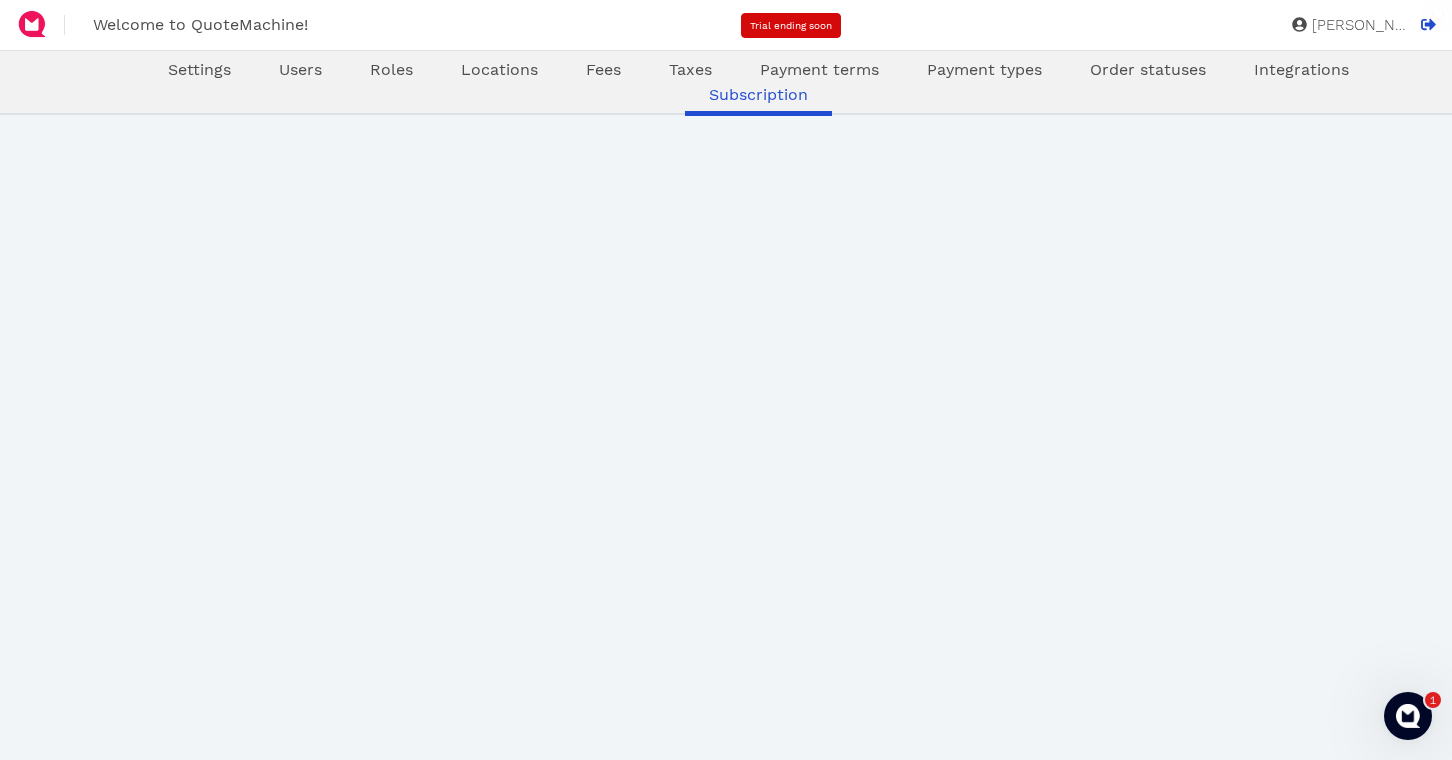 scroll, scrollTop: 0, scrollLeft: 0, axis: both 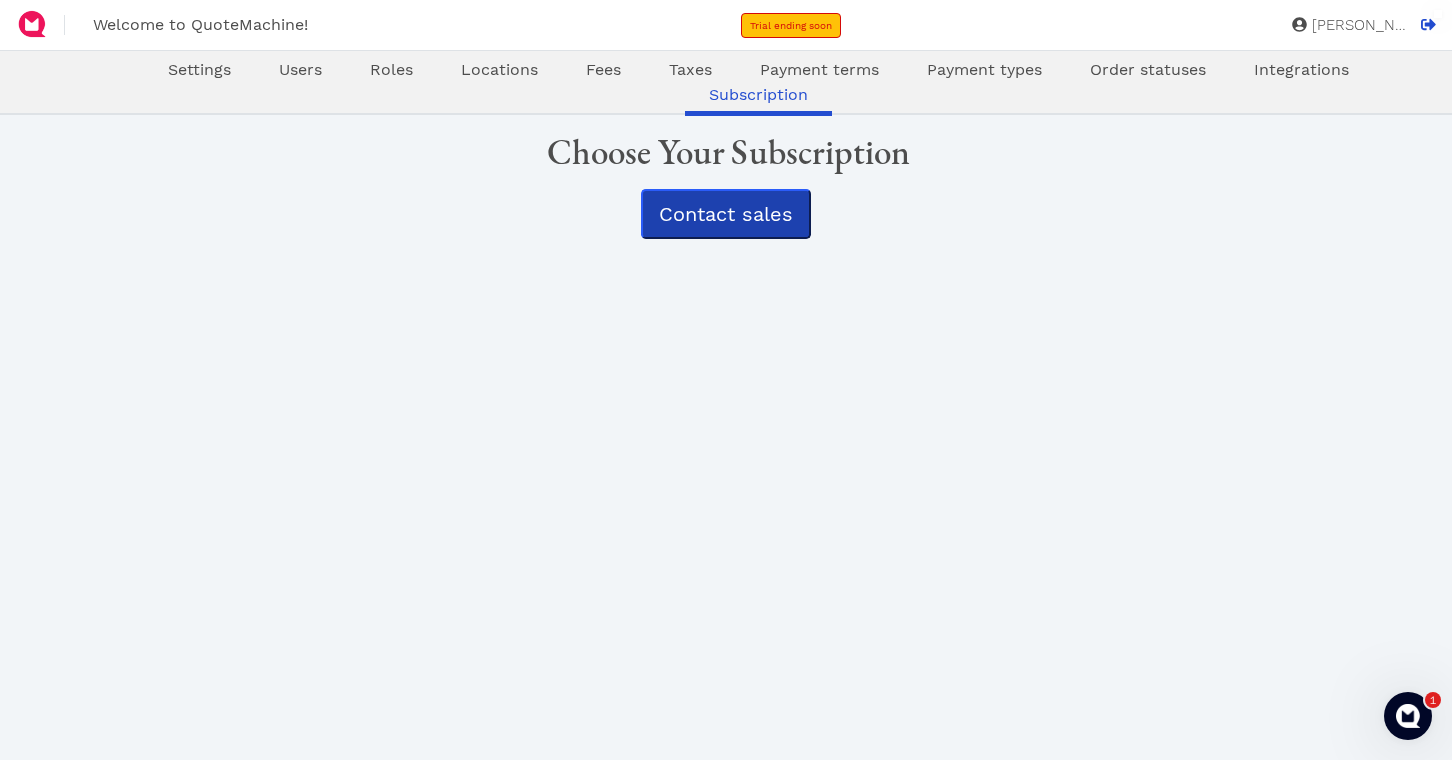 click on "Contact sales" at bounding box center [726, 214] 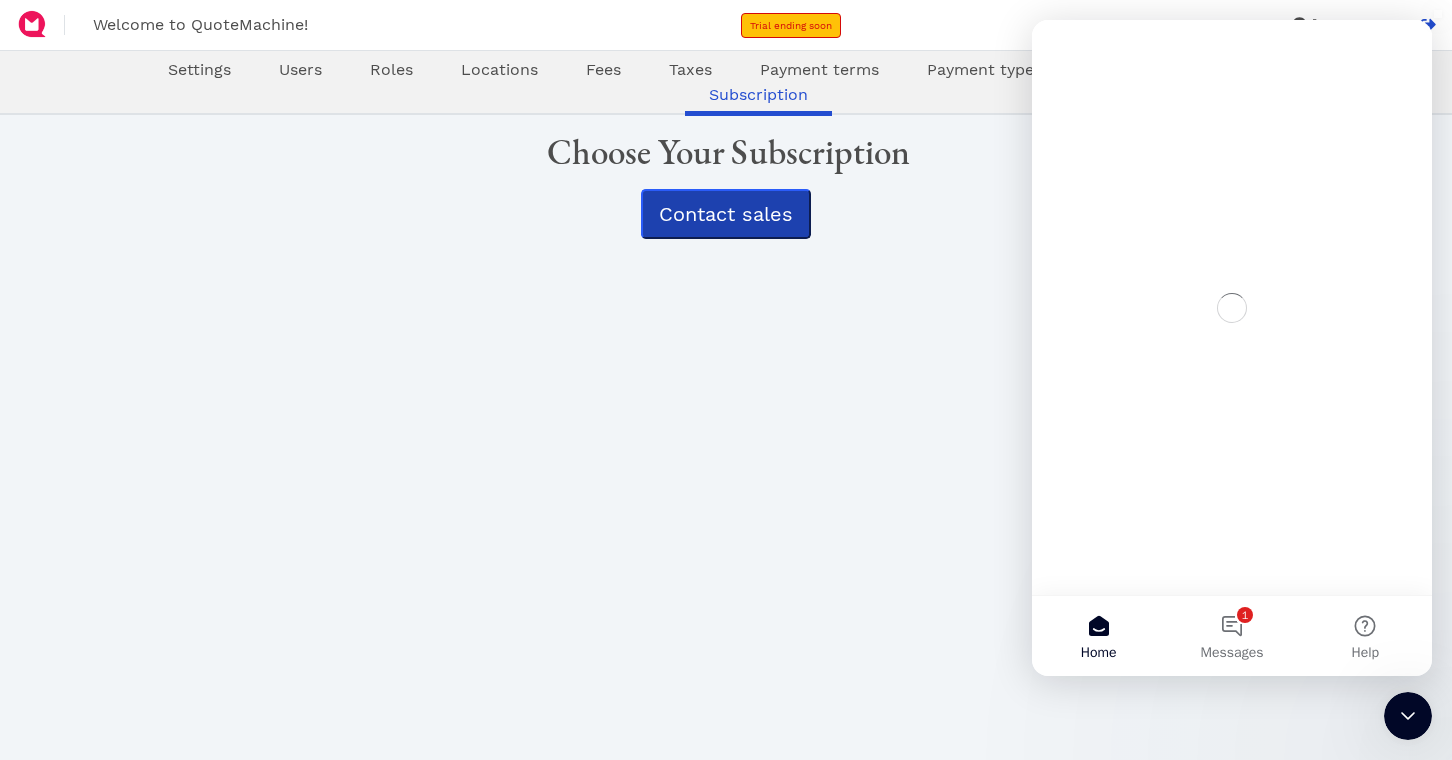 scroll, scrollTop: 0, scrollLeft: 0, axis: both 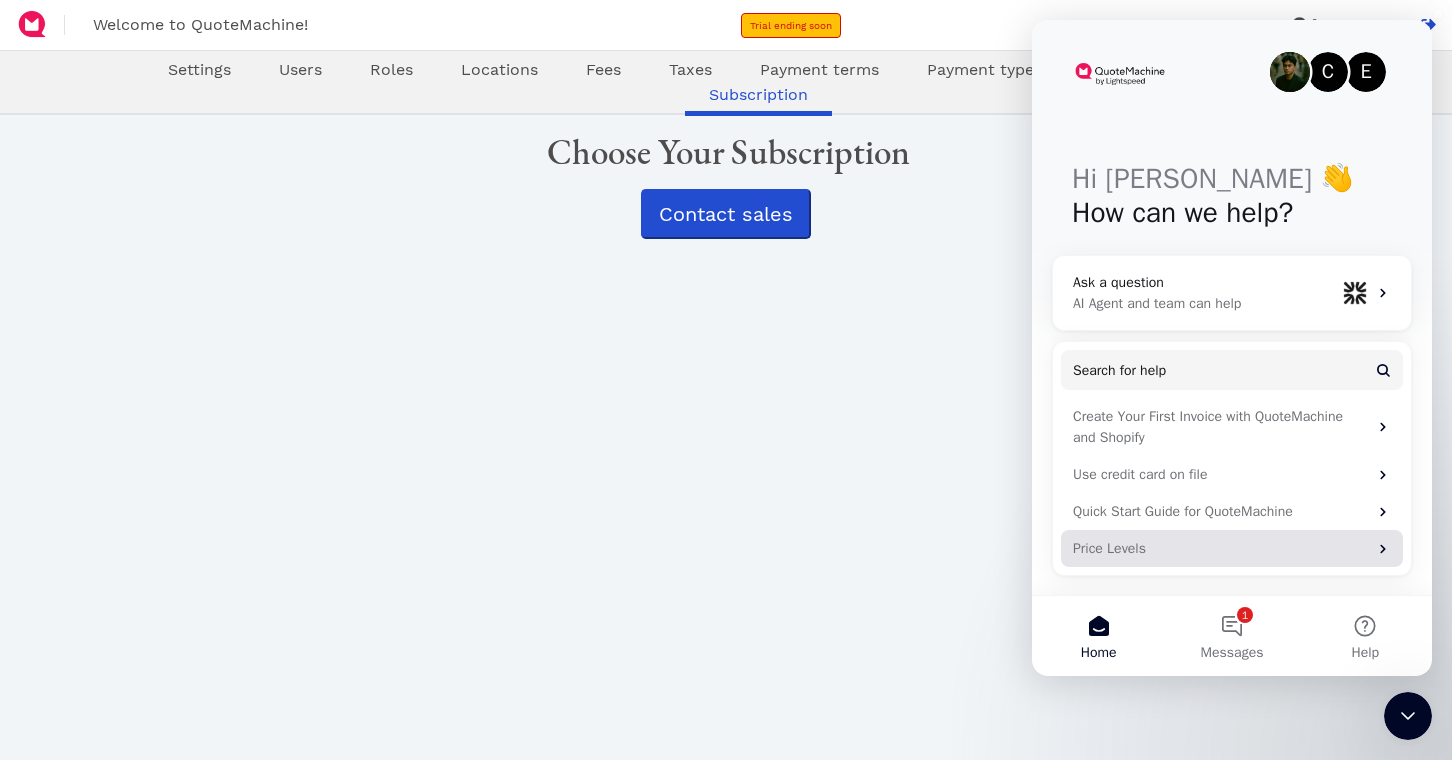 click on "Price Levels" at bounding box center [1220, 548] 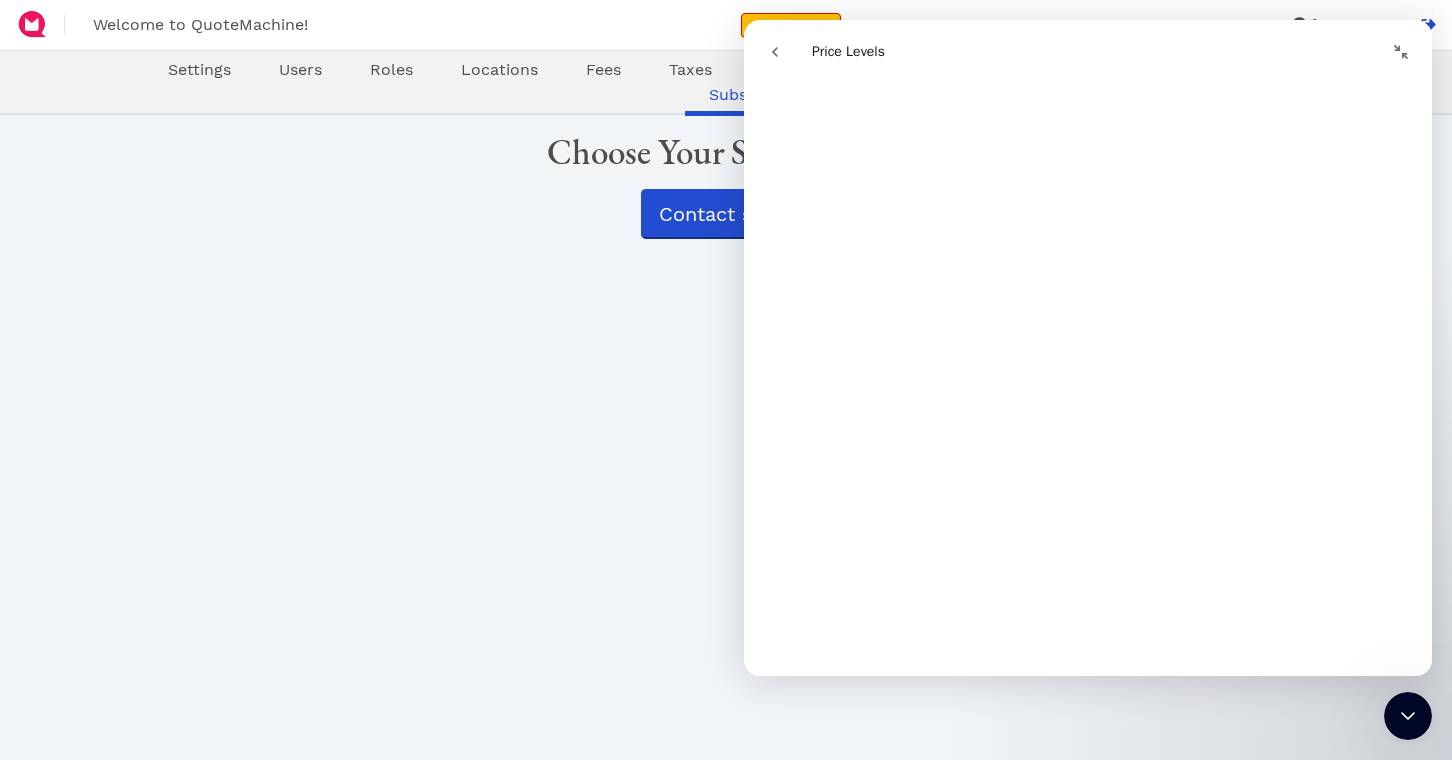scroll, scrollTop: 1656, scrollLeft: 0, axis: vertical 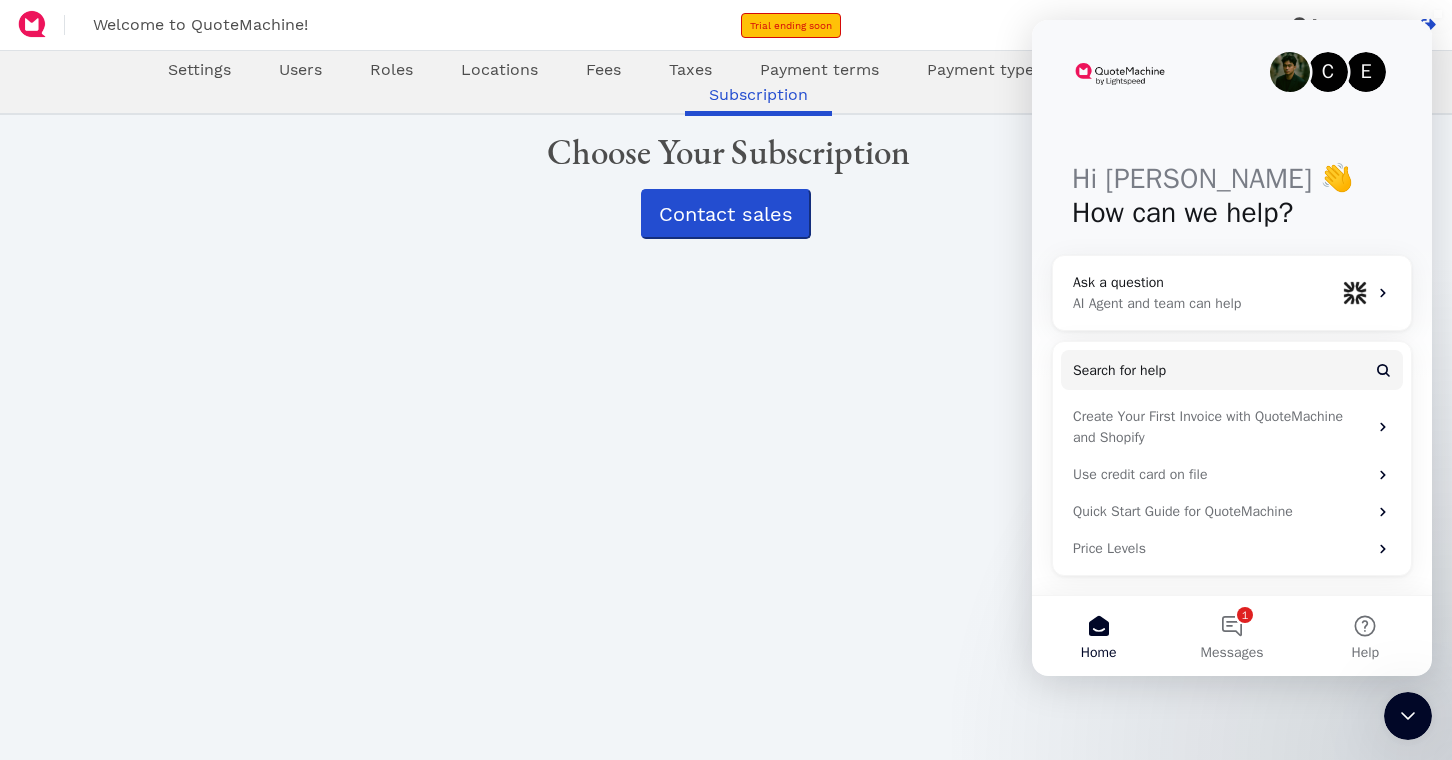 click on "Home" at bounding box center [1098, 636] 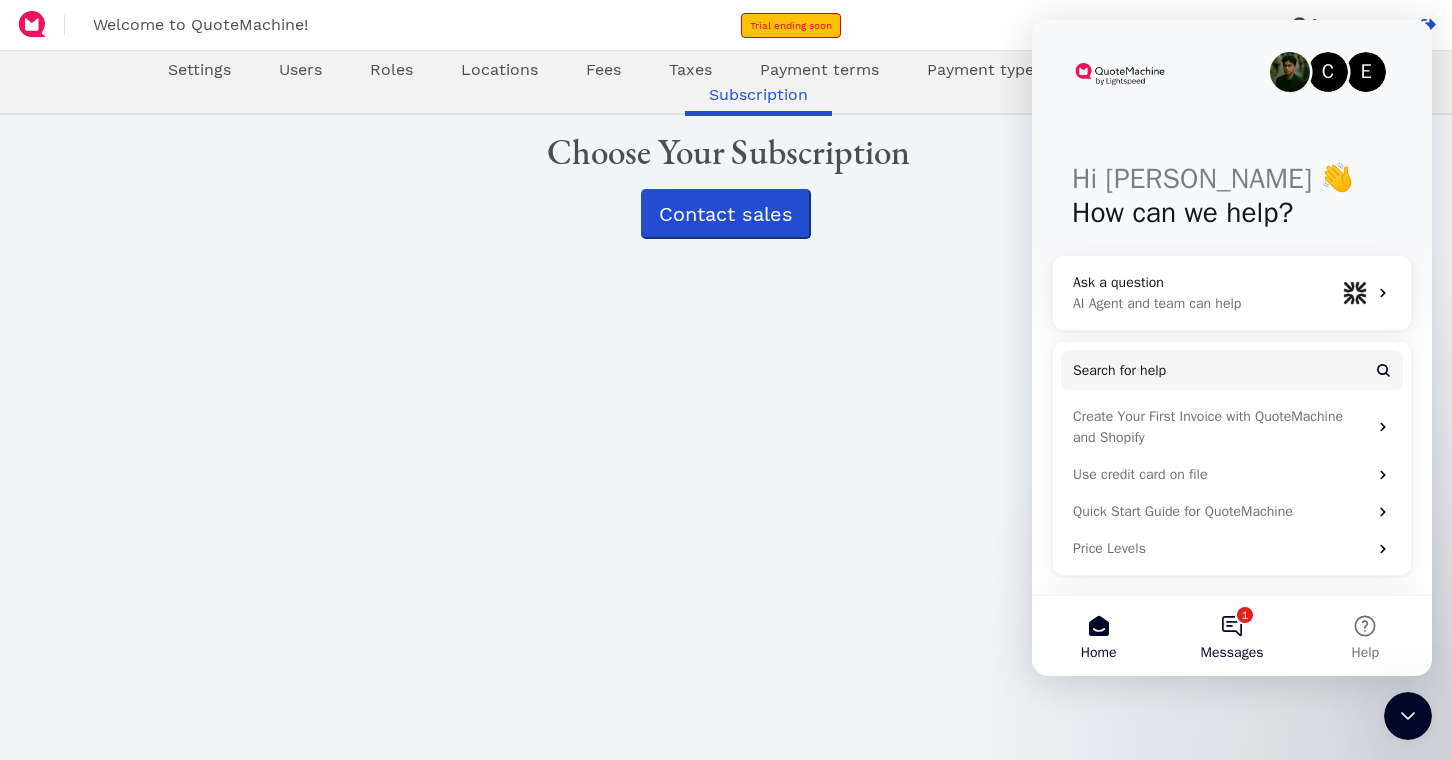 click on "1 Messages" at bounding box center [1231, 636] 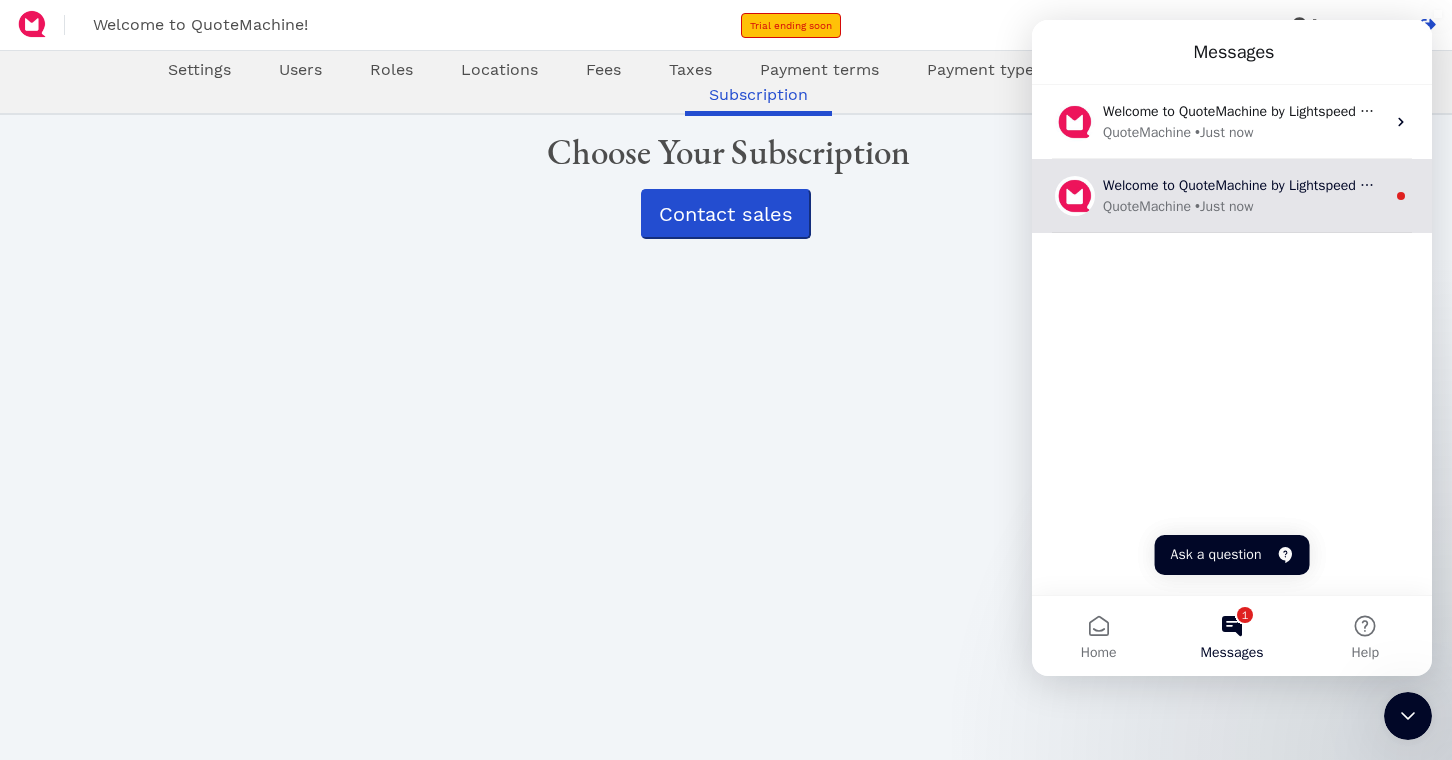 click on "QuoteMachine •  Just now" at bounding box center [1244, 206] 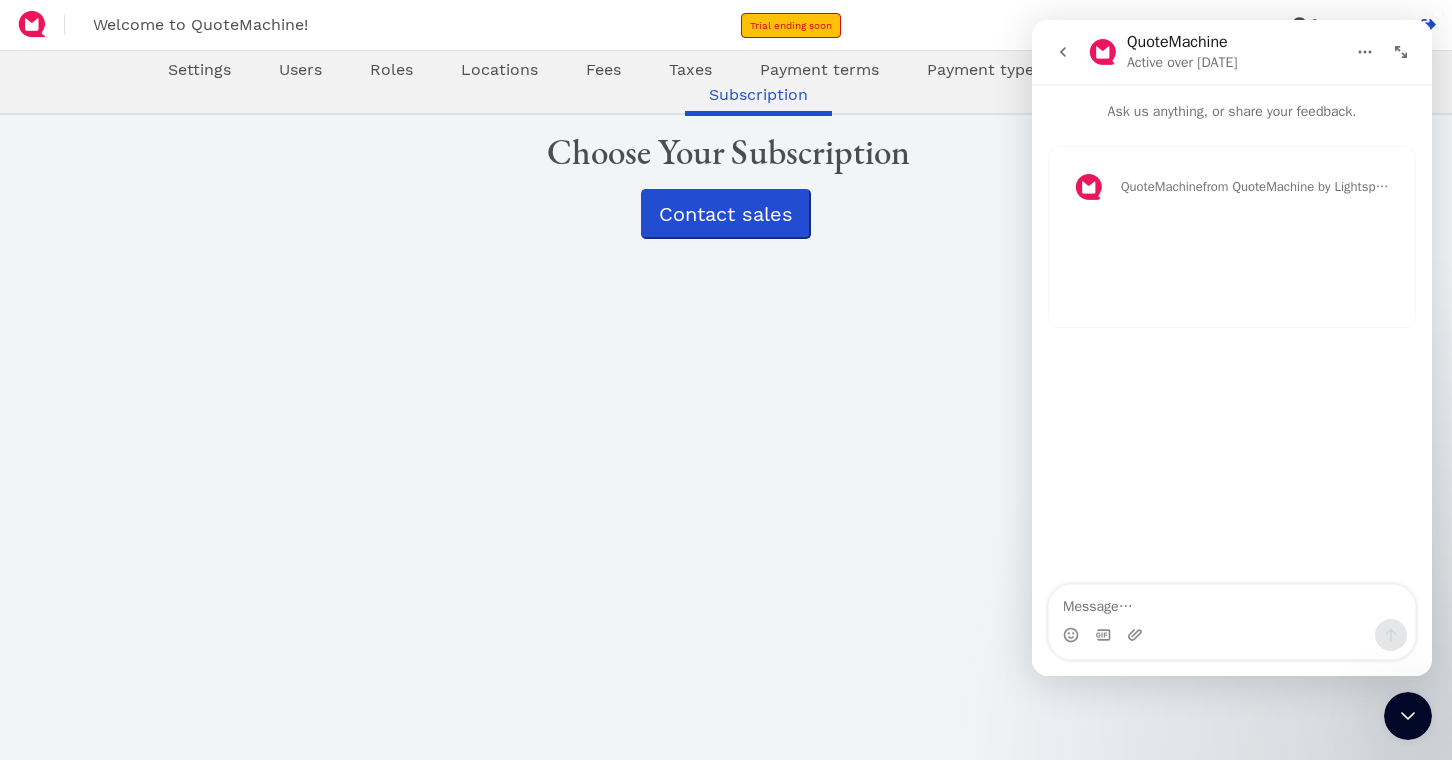 click 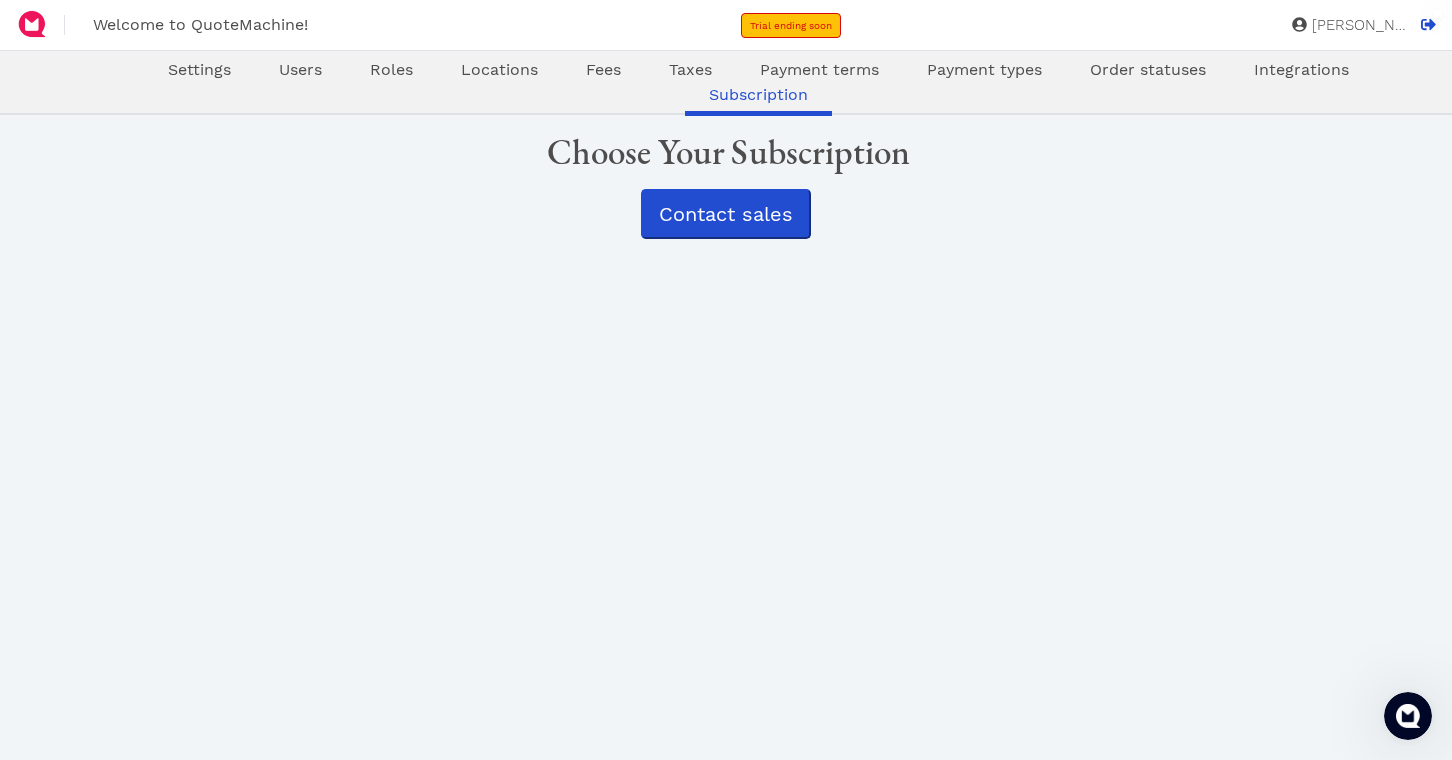 click on "Oops! × Settings Users Roles Locations Fees Taxes Payment terms Payment types Order statuses Integrations Subscription Choose Your Subscription Contact sales" at bounding box center (726, 465) 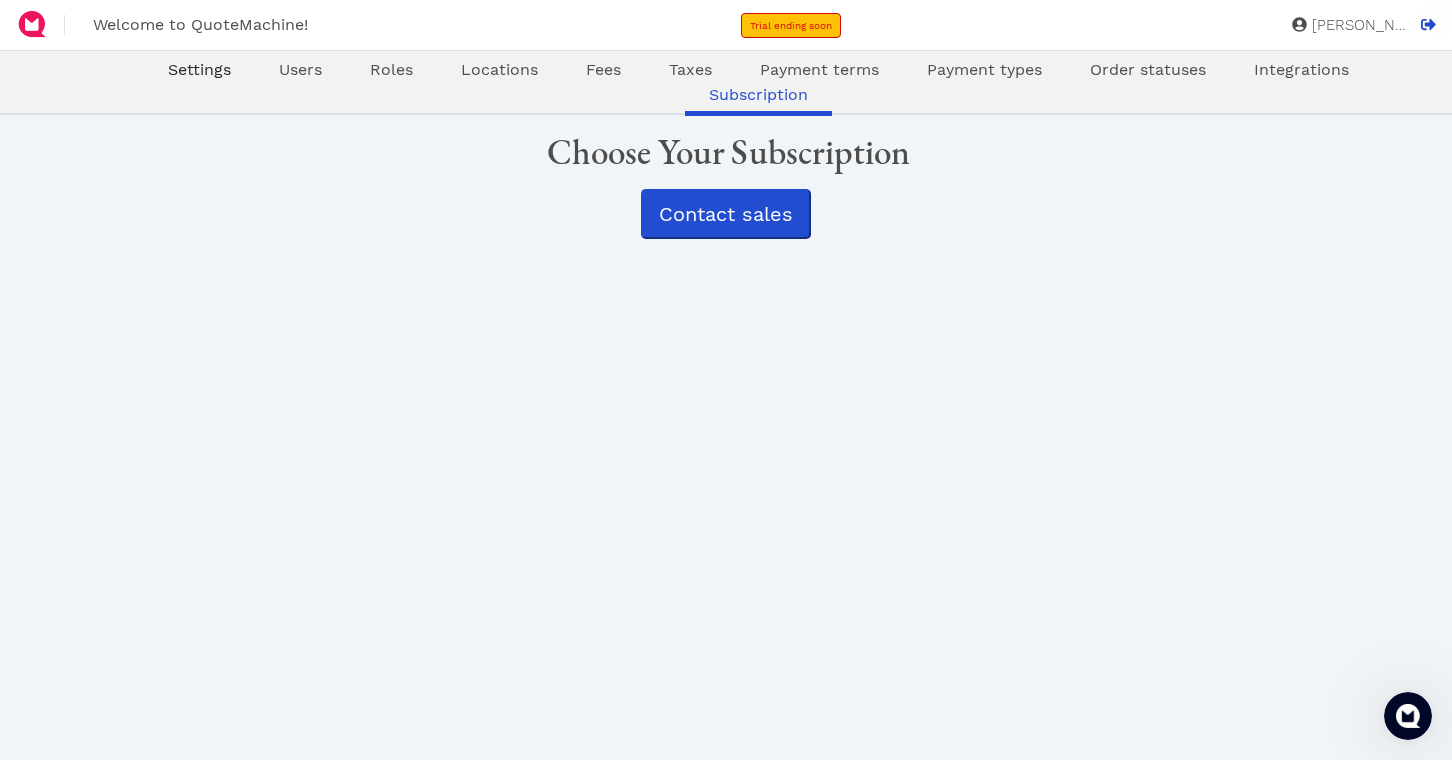 click on "Settings" at bounding box center (199, 69) 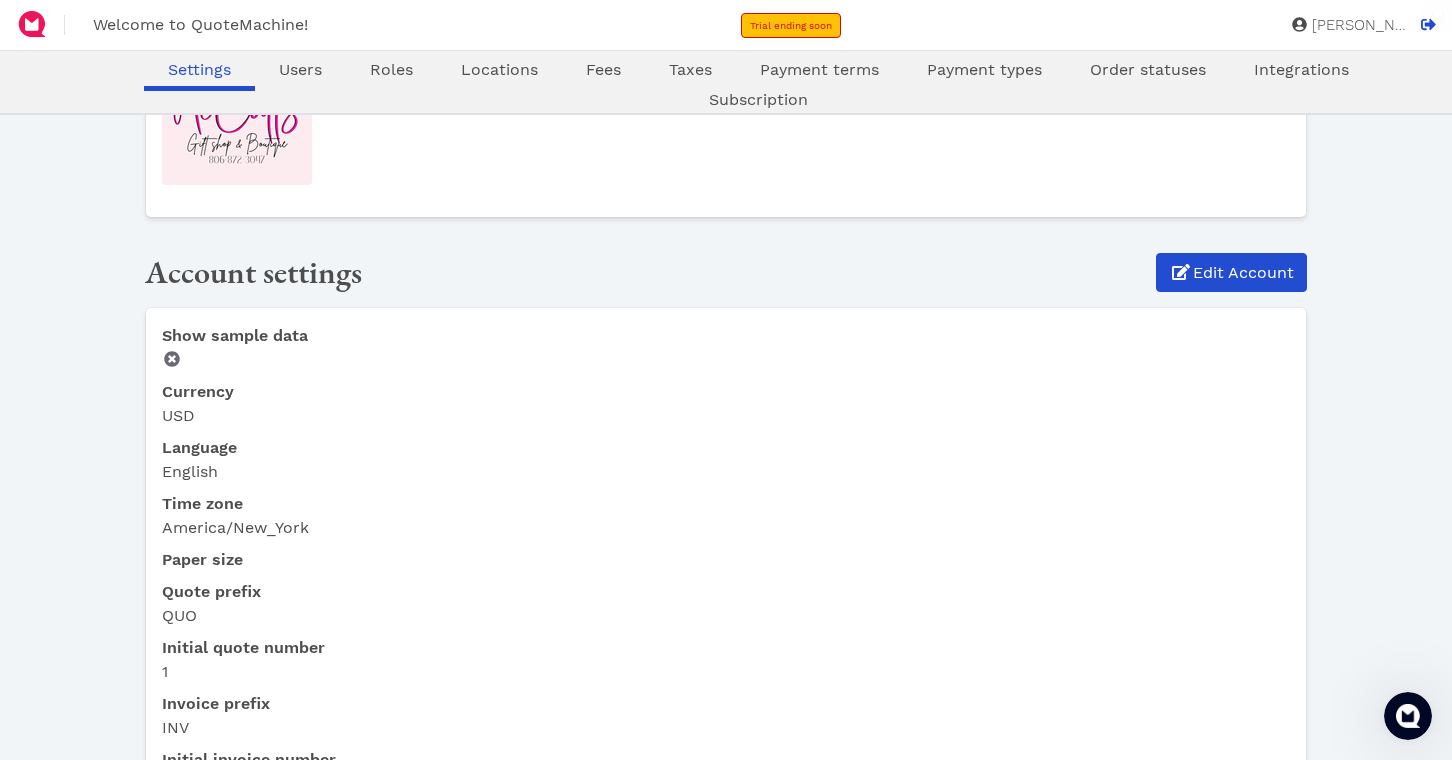 scroll, scrollTop: 288, scrollLeft: 0, axis: vertical 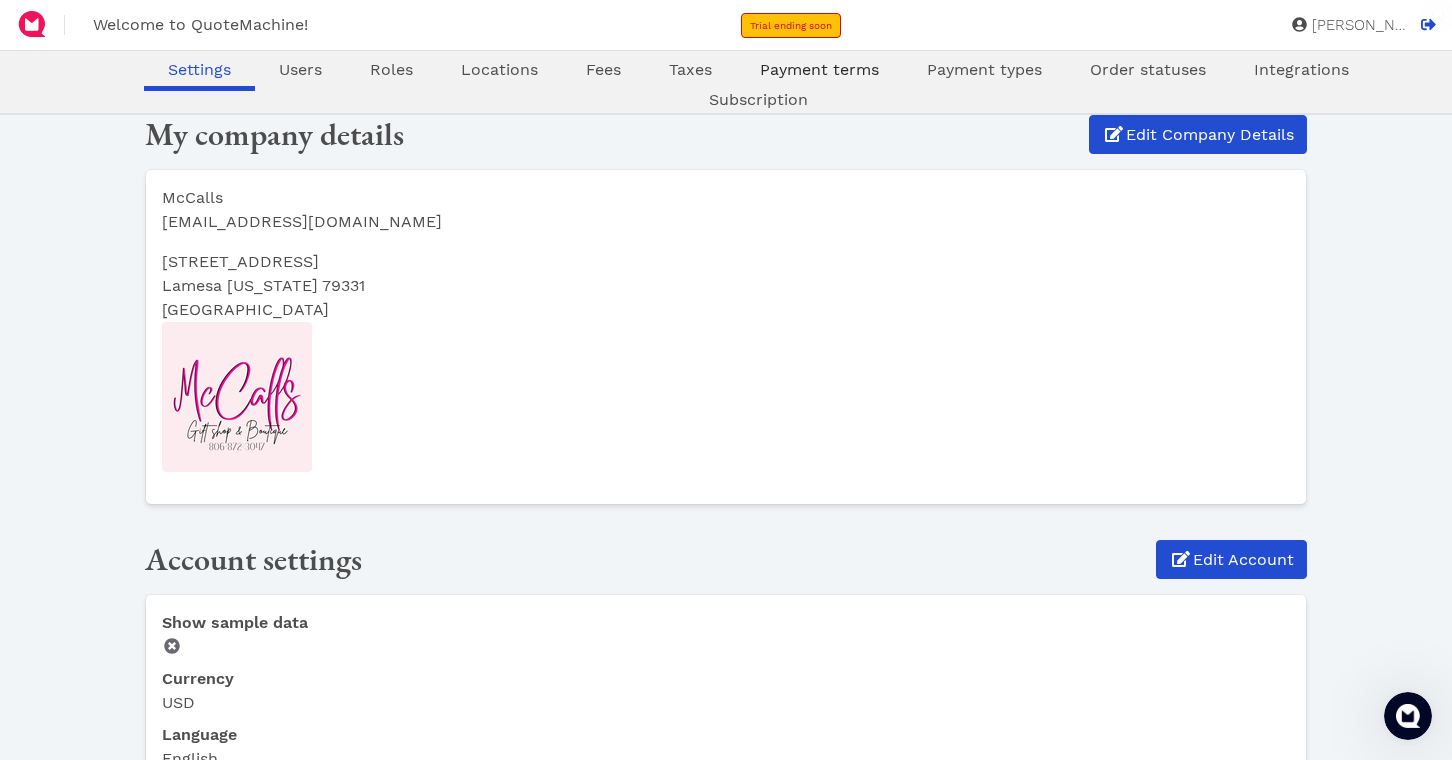 click on "Payment terms" at bounding box center [819, 69] 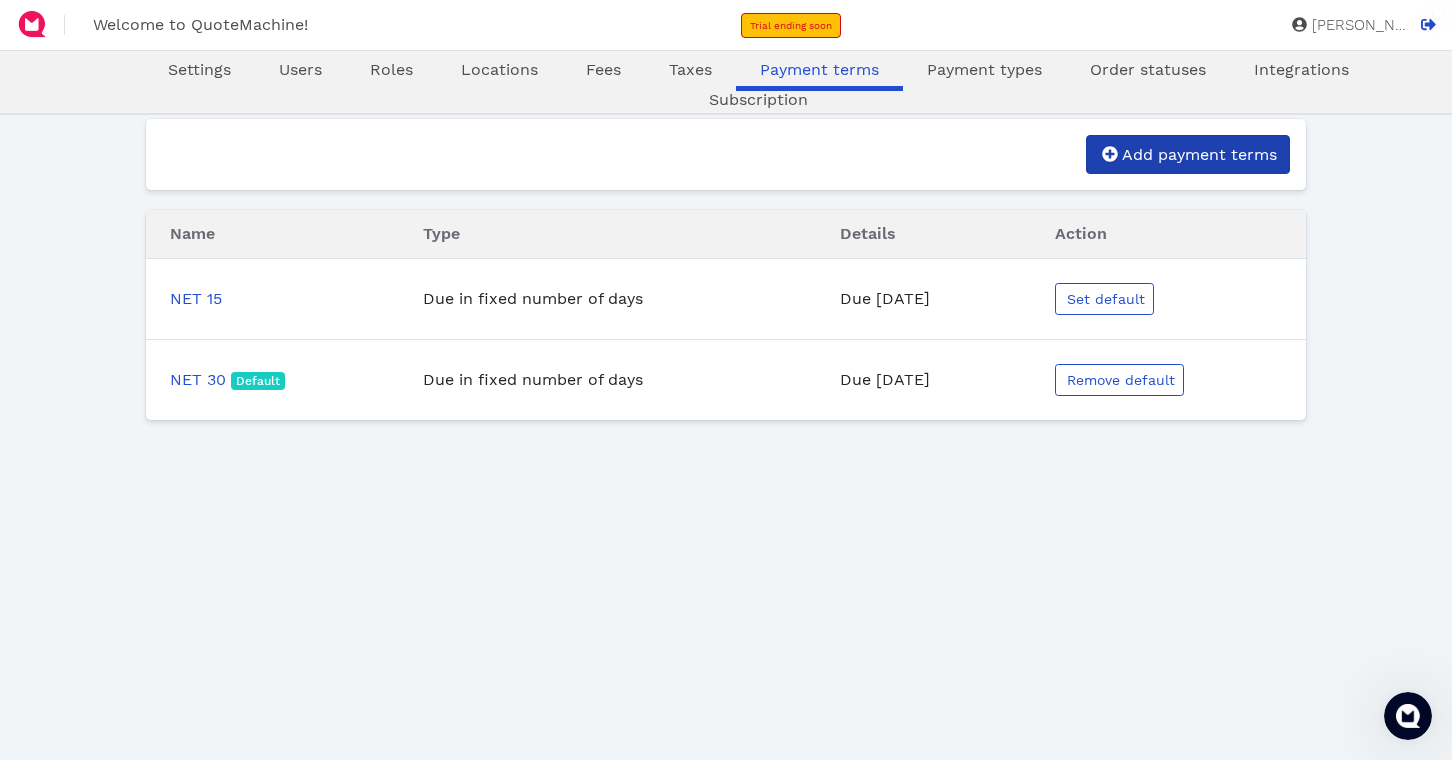 click on "Add payment terms" at bounding box center [1198, 154] 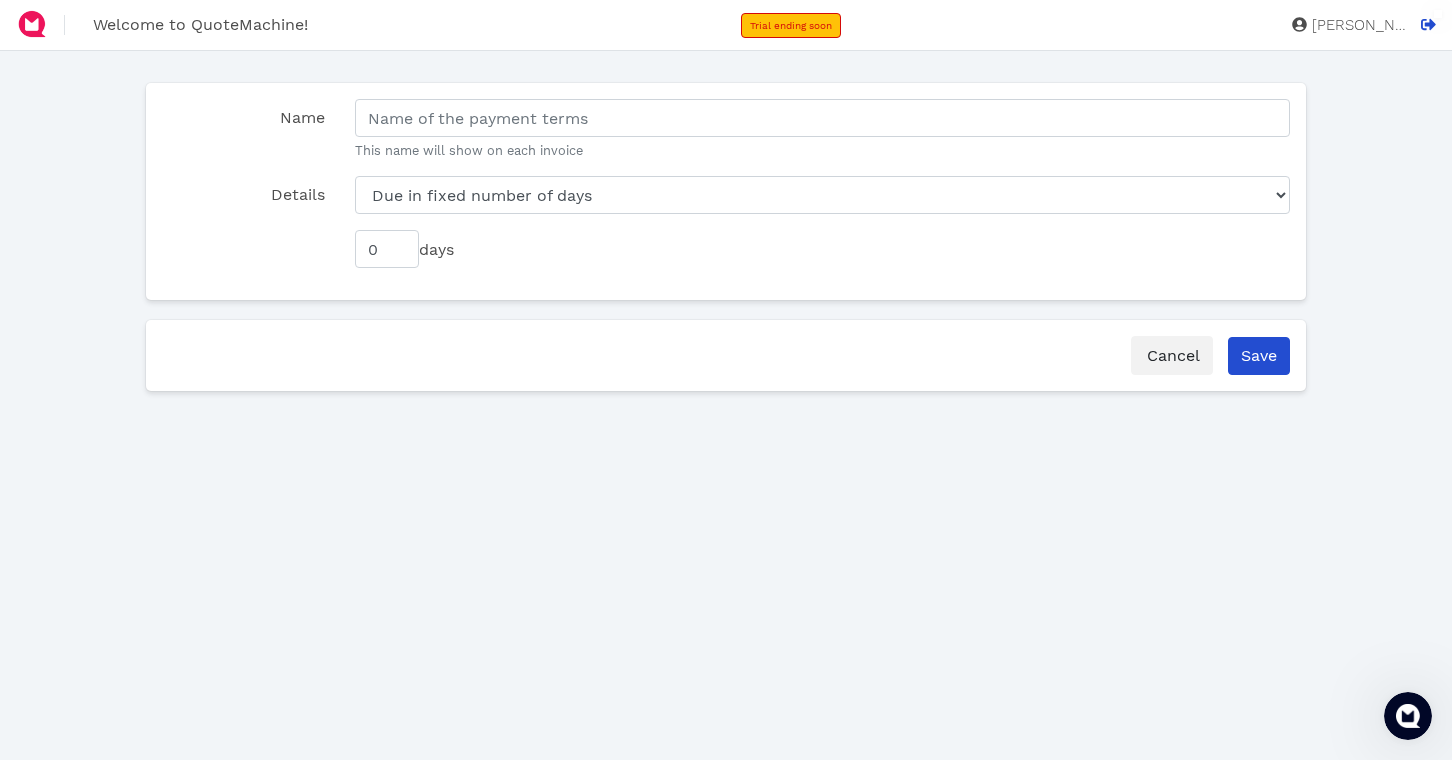 click on "This name will show on each invoice" at bounding box center (822, 129) 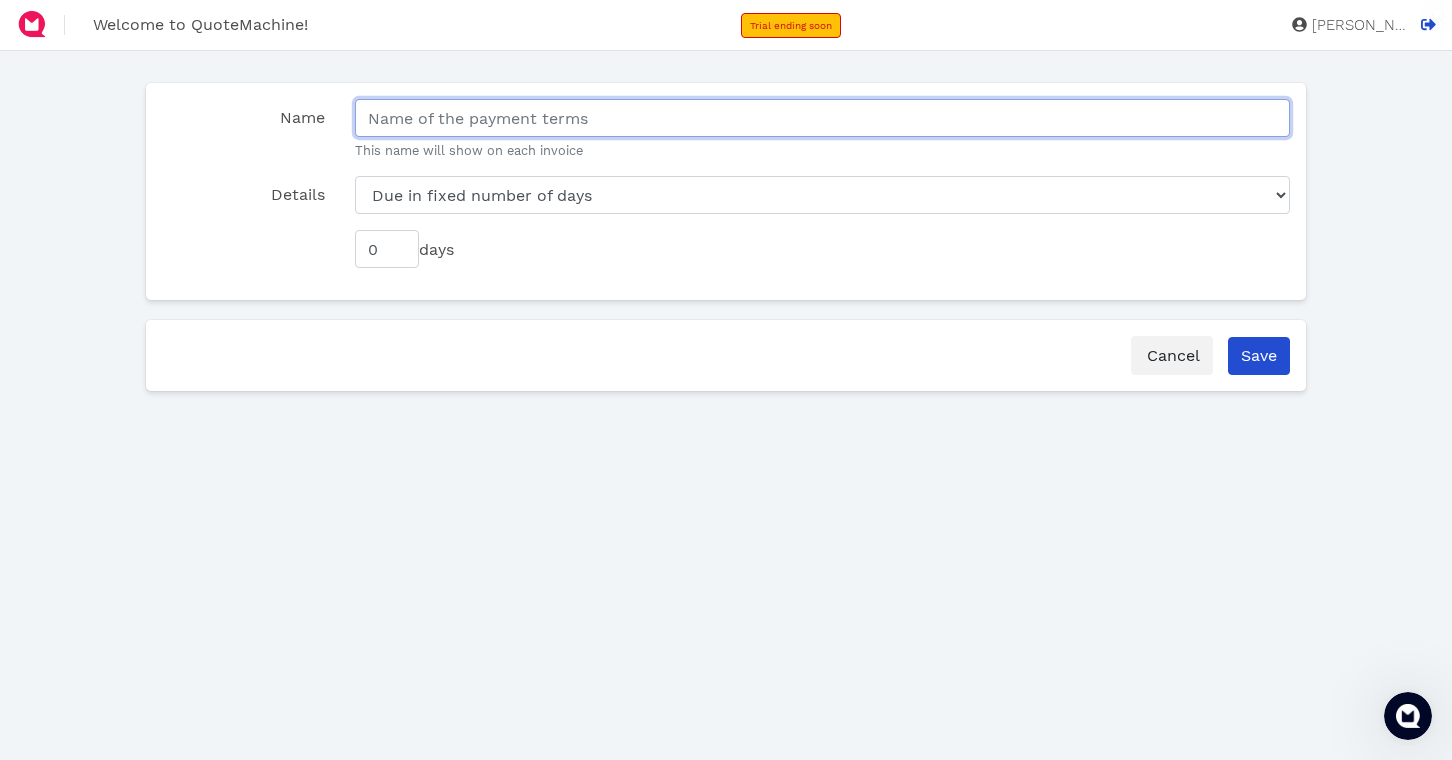 click on "Name" at bounding box center [822, 118] 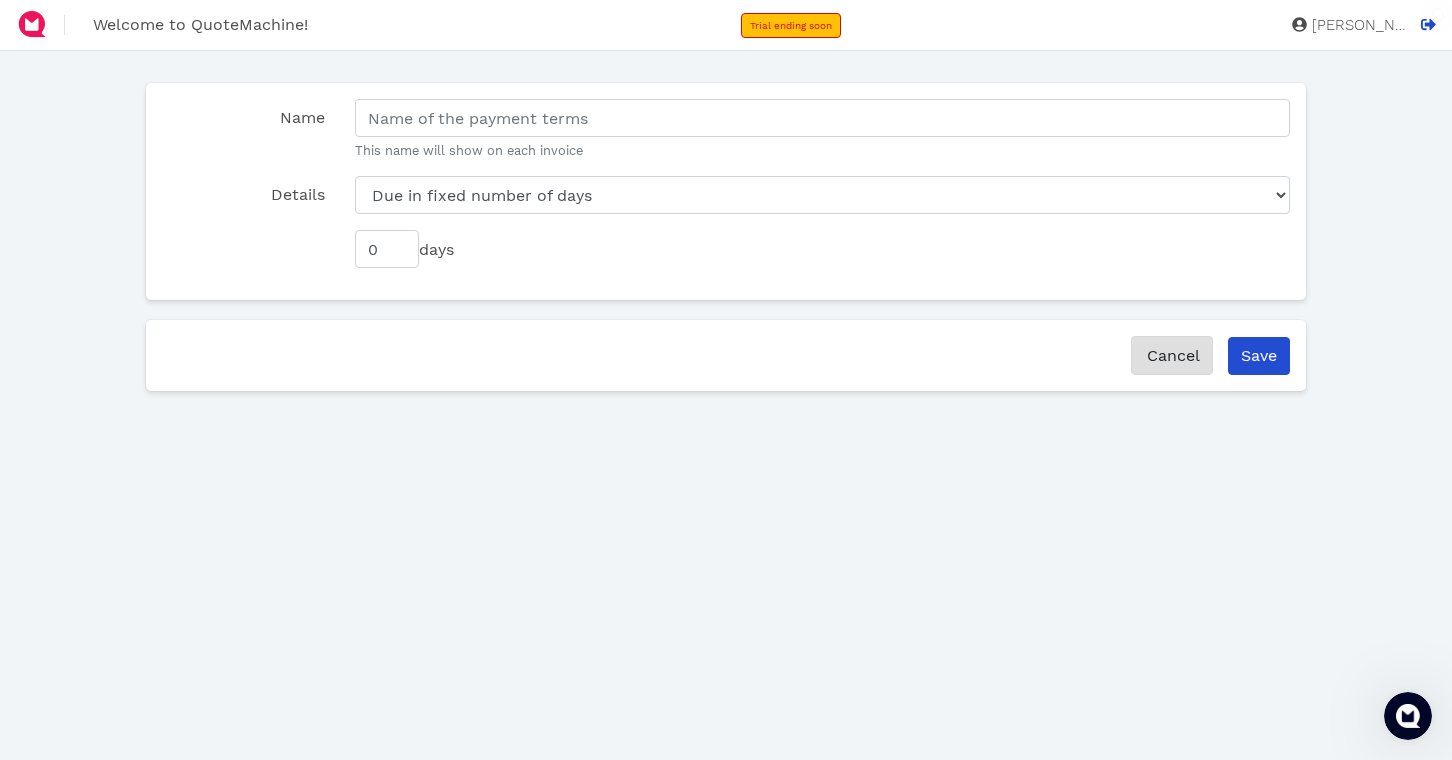 click on "Cancel" at bounding box center [1172, 355] 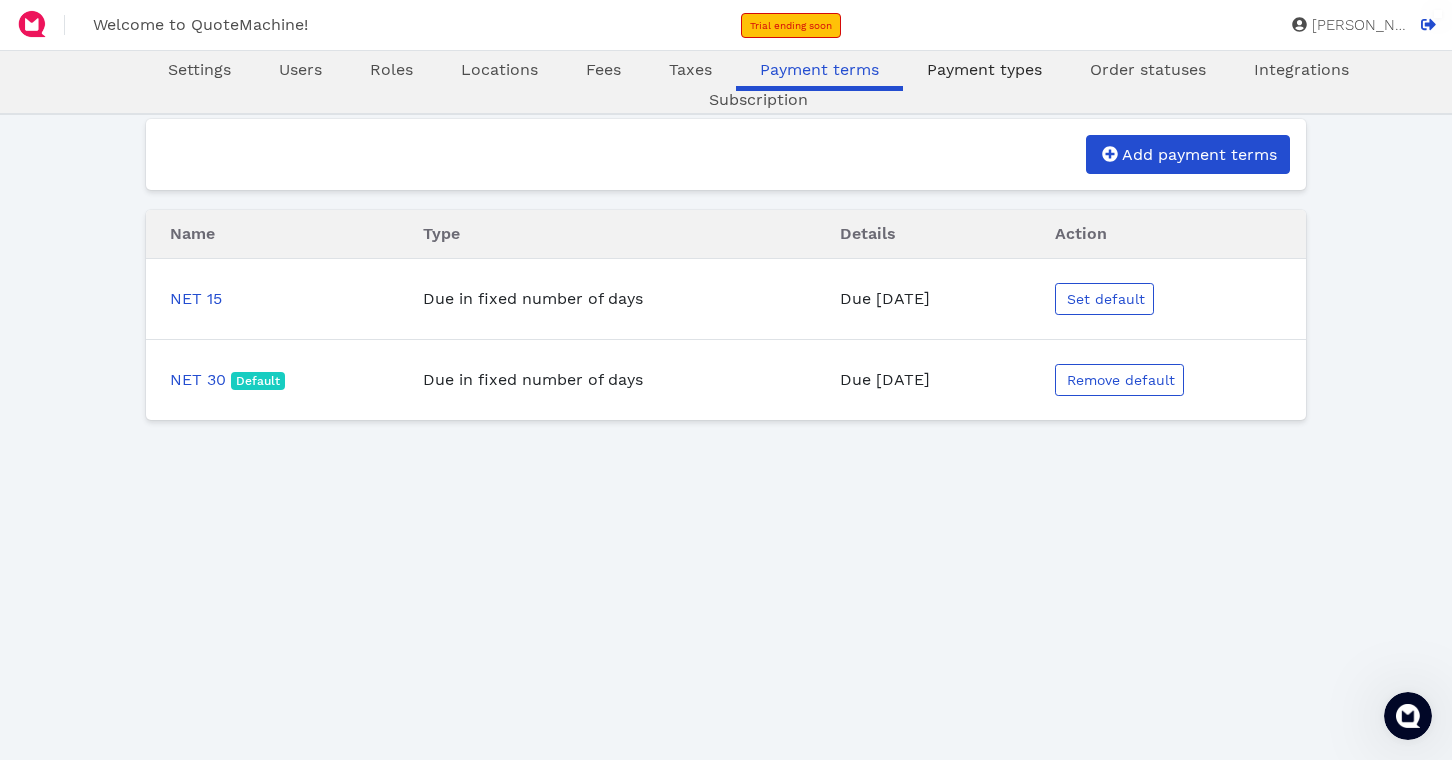 click on "Payment types" at bounding box center [984, 69] 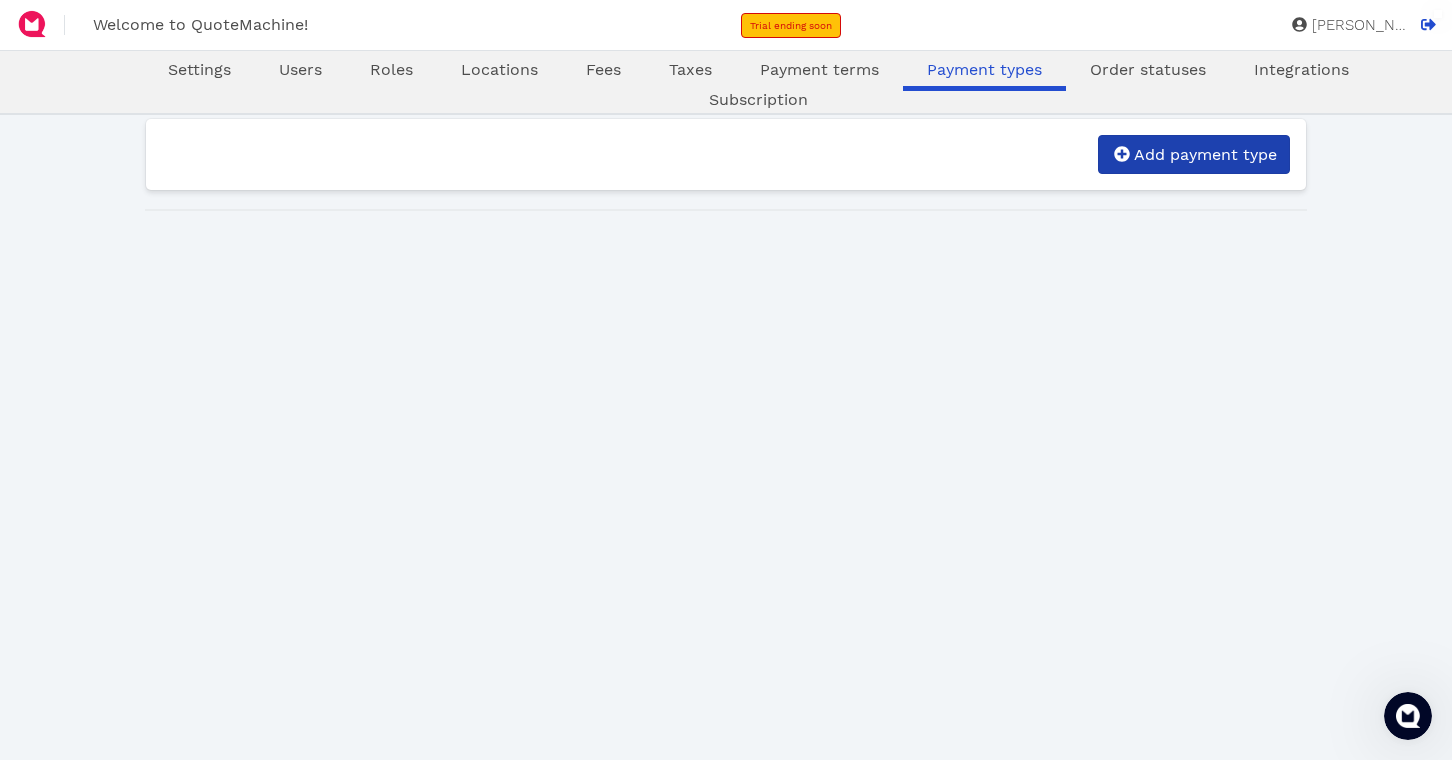 click on "Add payment type" at bounding box center (1194, 154) 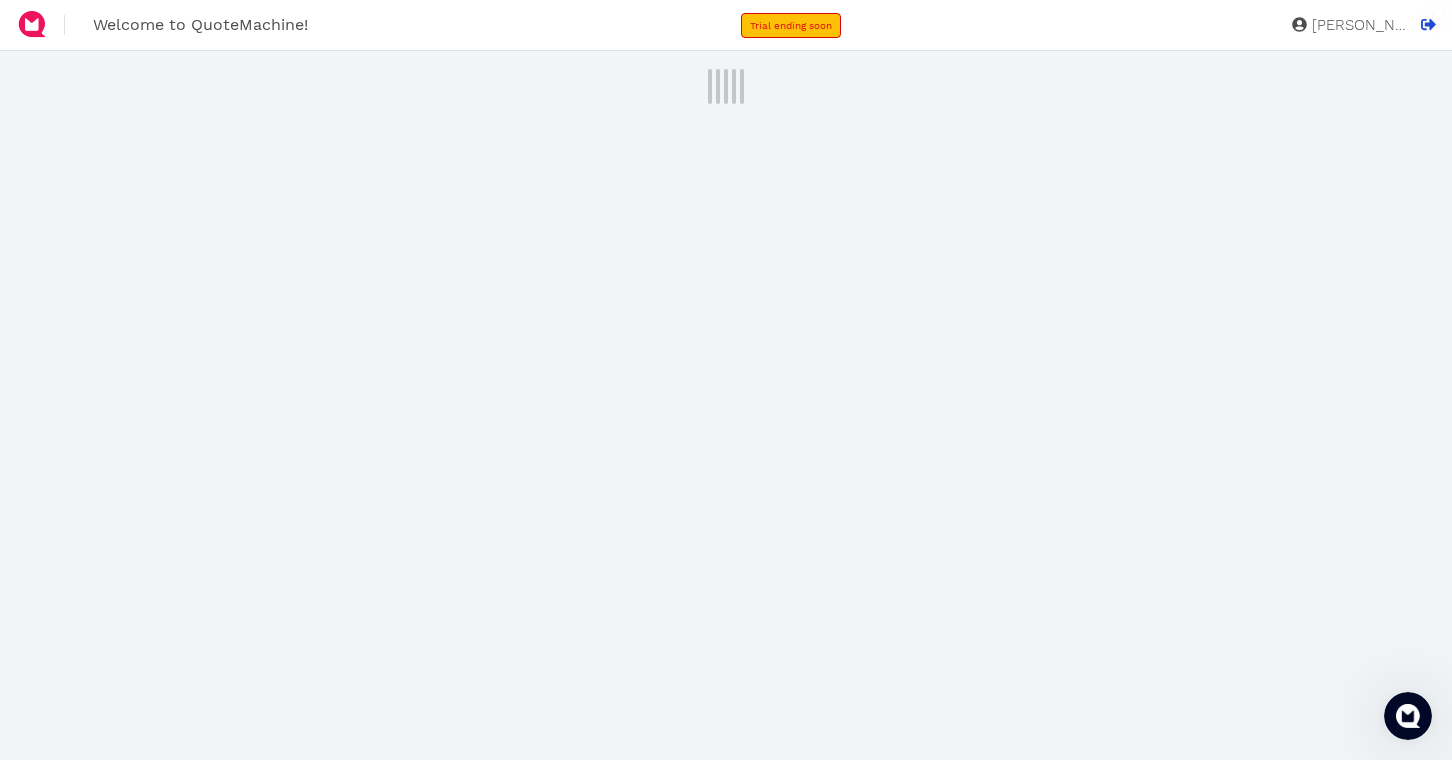 select on "enabled" 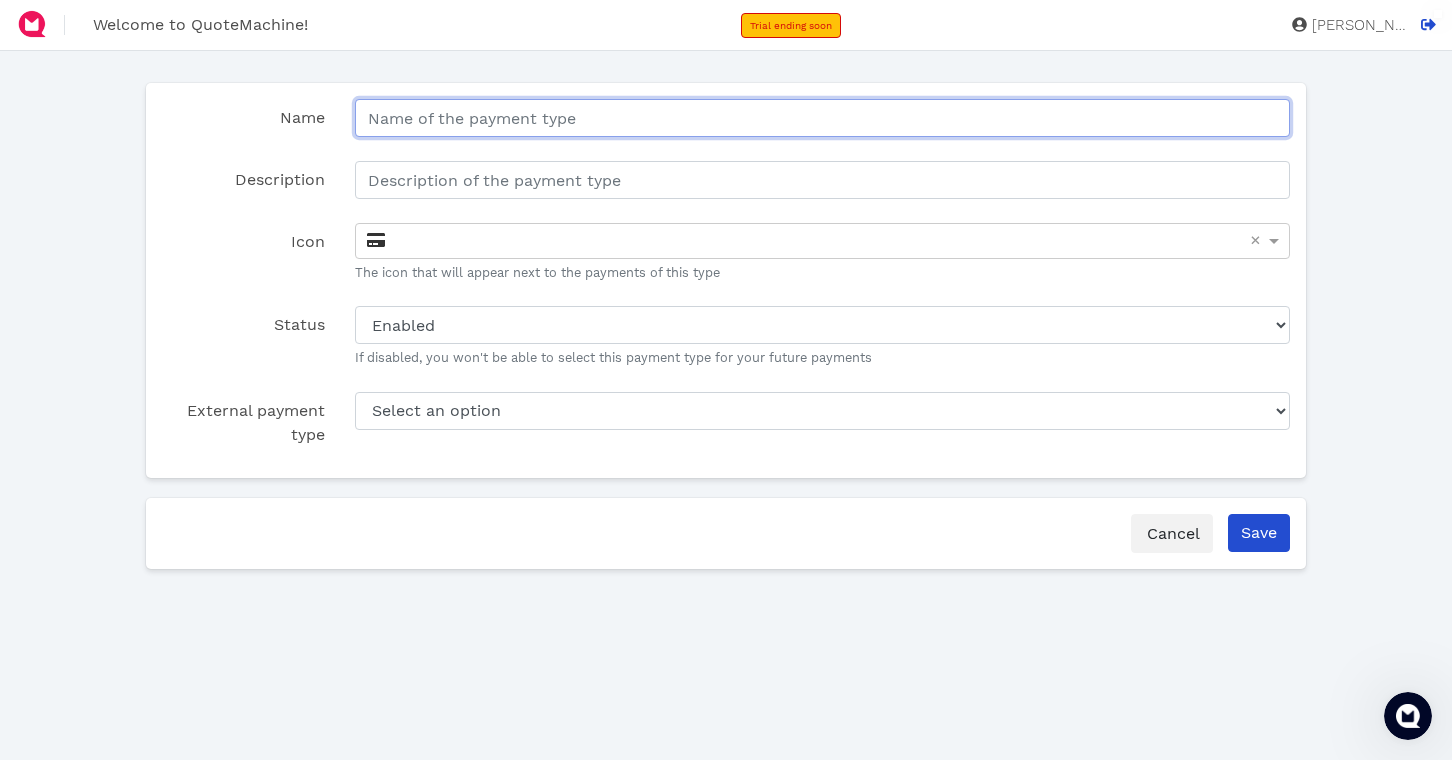 click on "Name" at bounding box center (822, 118) 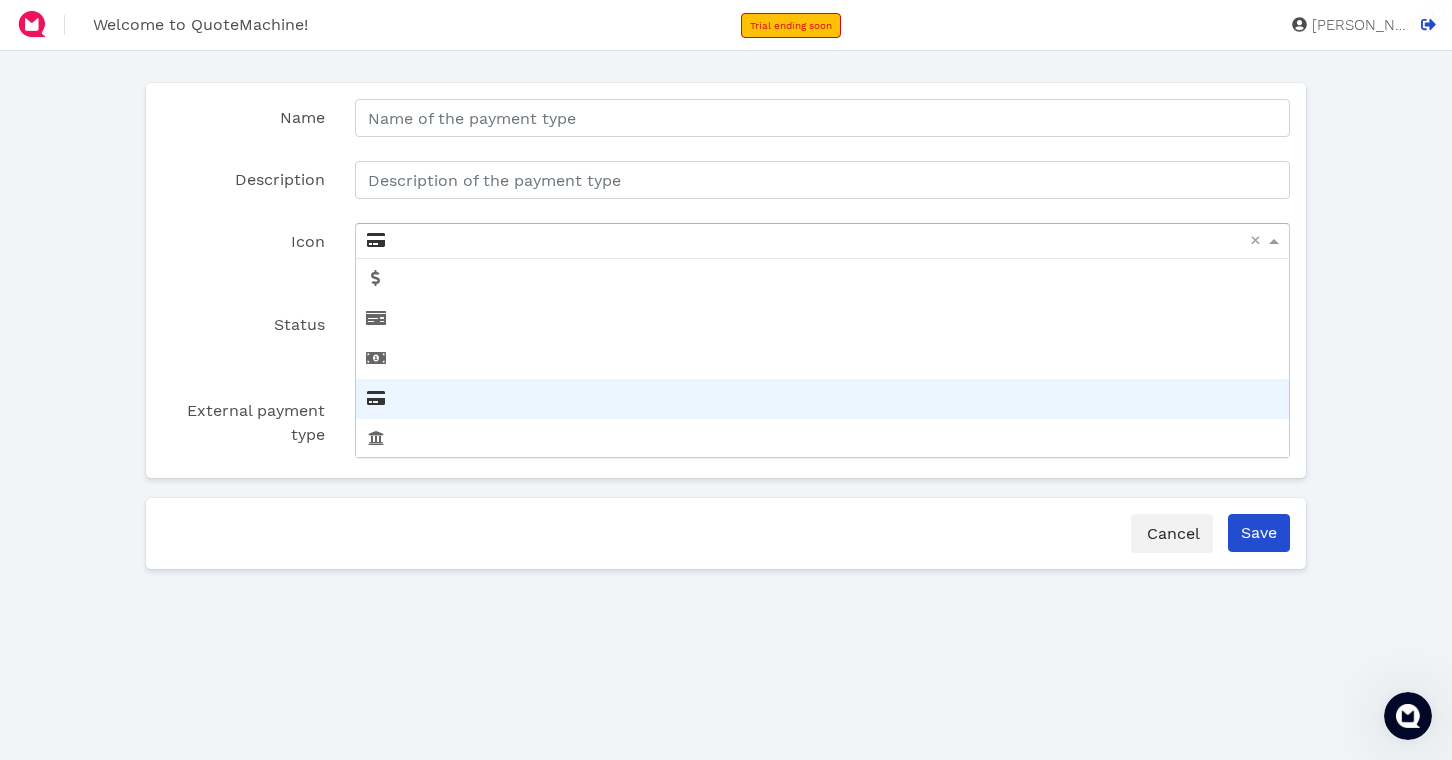 click at bounding box center (822, 241) 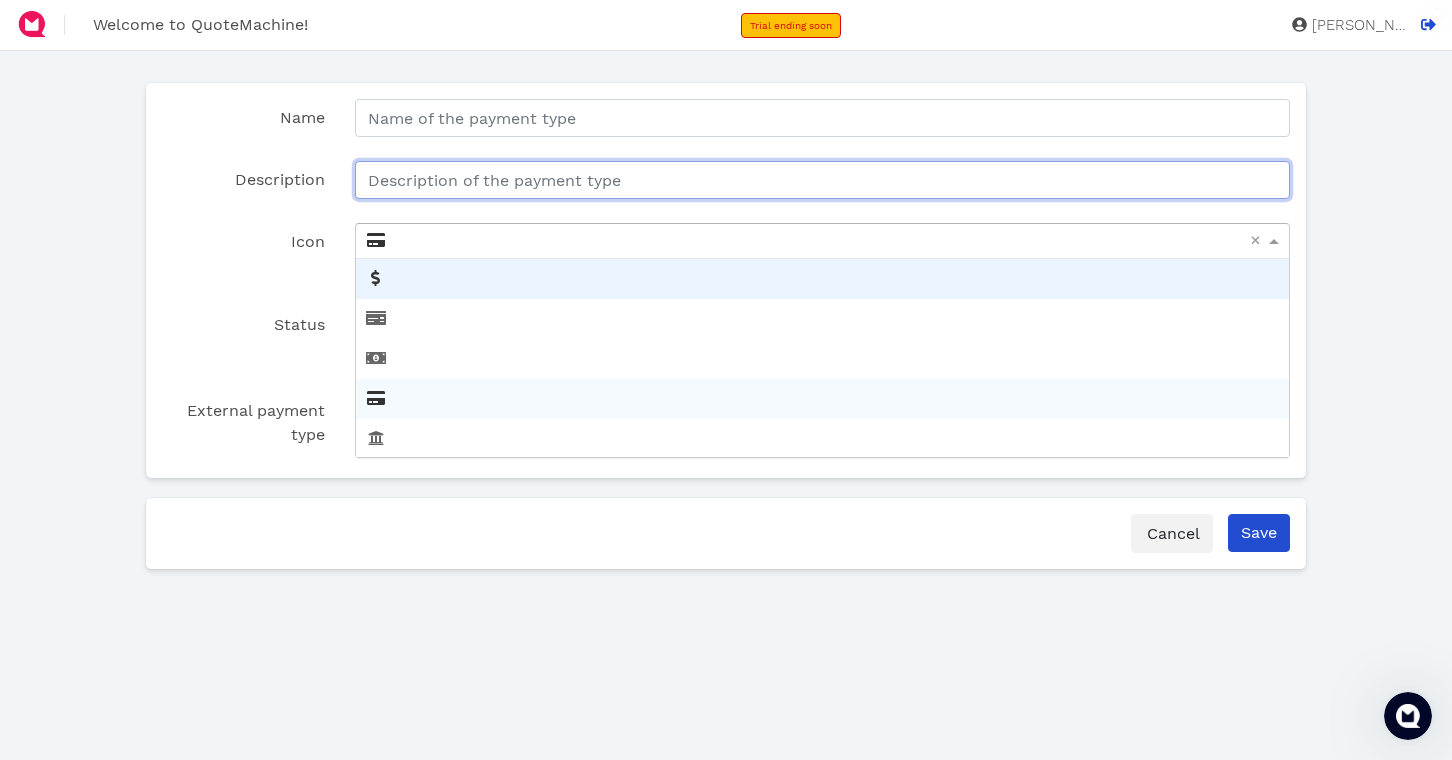 click on "Description" at bounding box center [822, 180] 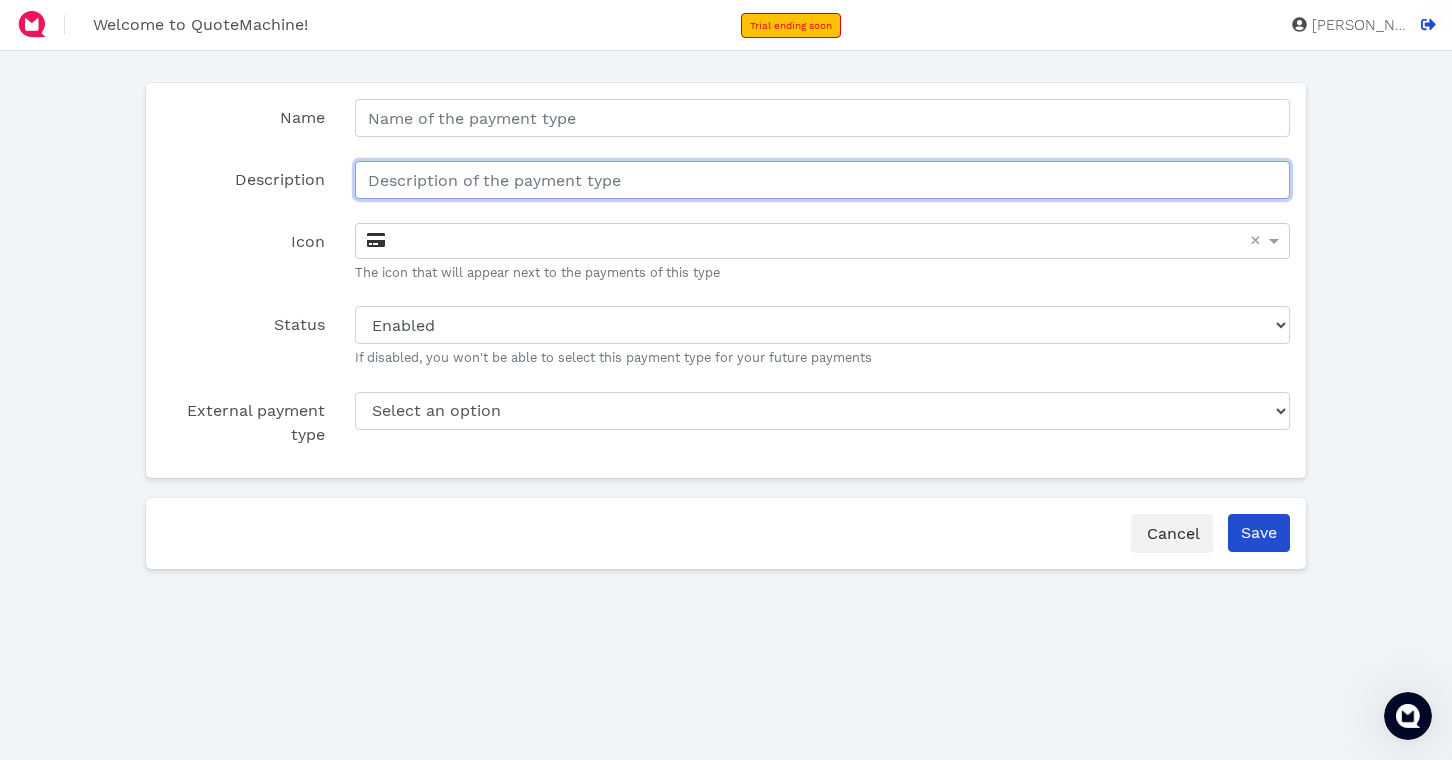 scroll, scrollTop: 0, scrollLeft: 0, axis: both 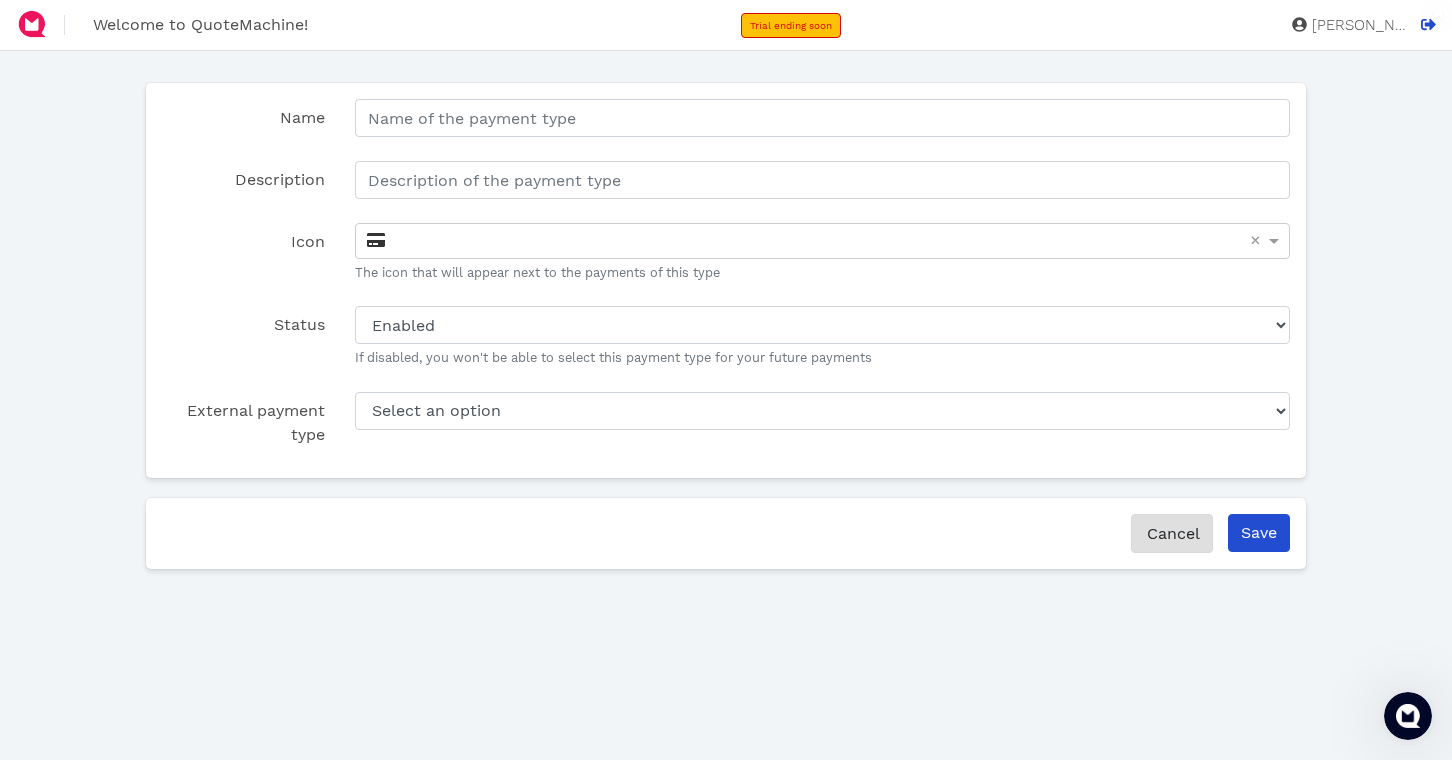 click on "Cancel" at bounding box center [1172, 533] 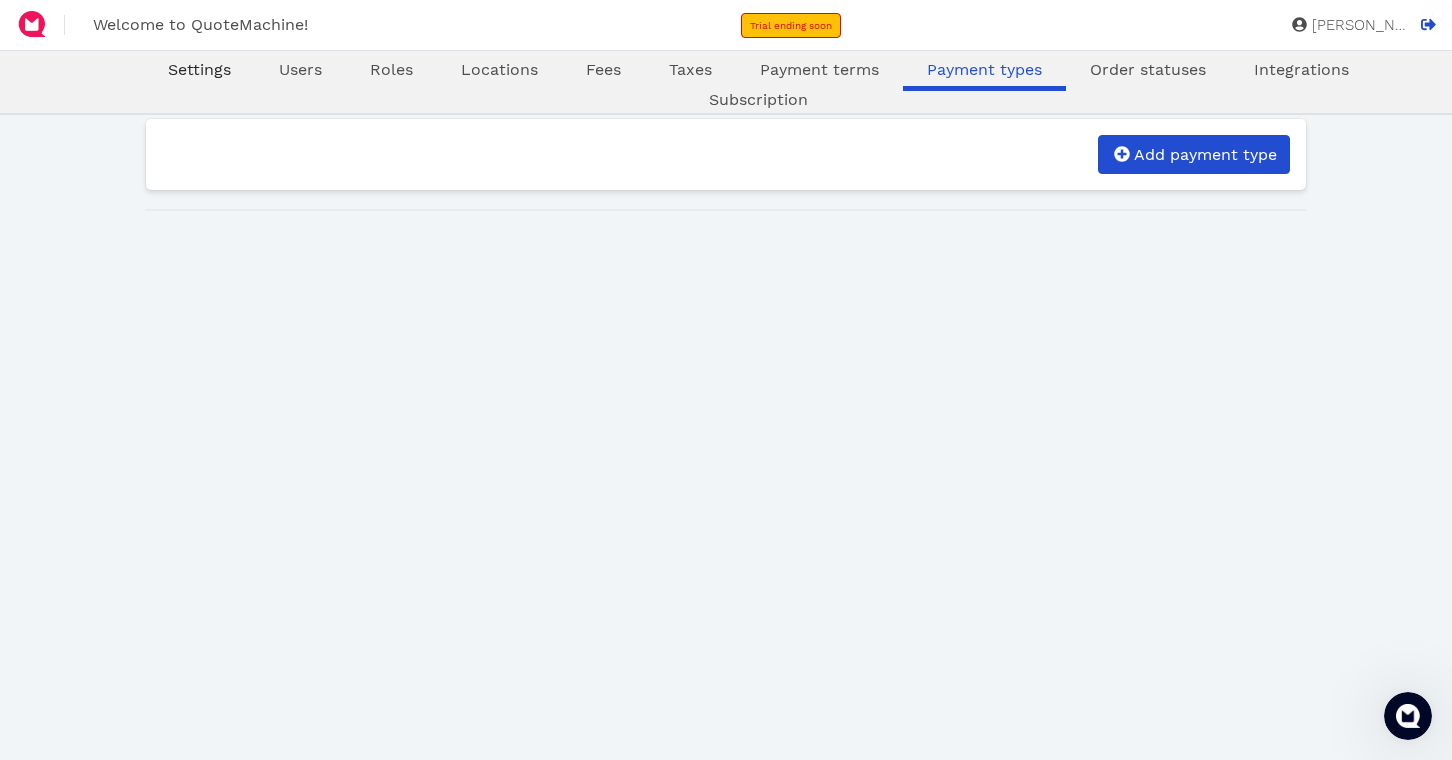 click on "Settings" at bounding box center [199, 69] 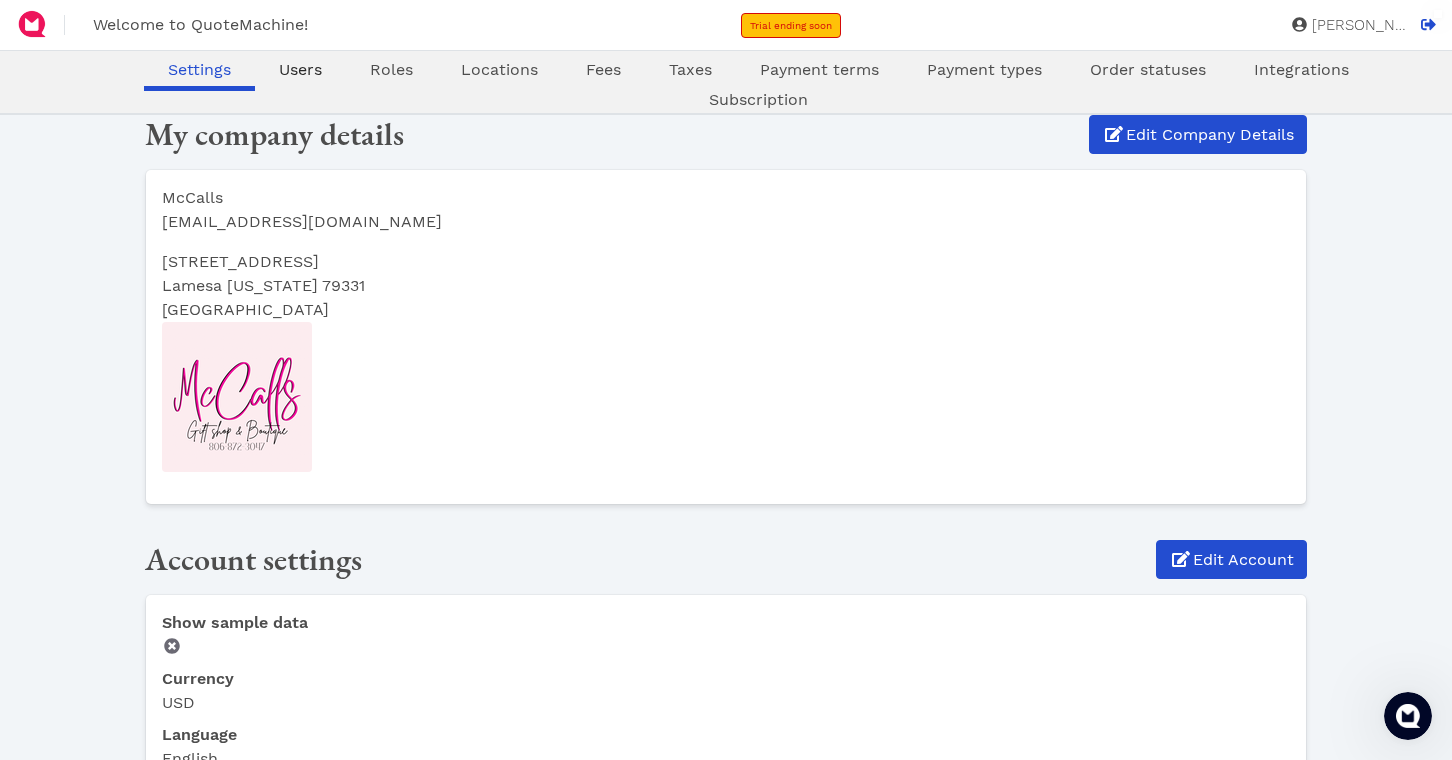 click on "Users" at bounding box center (300, 69) 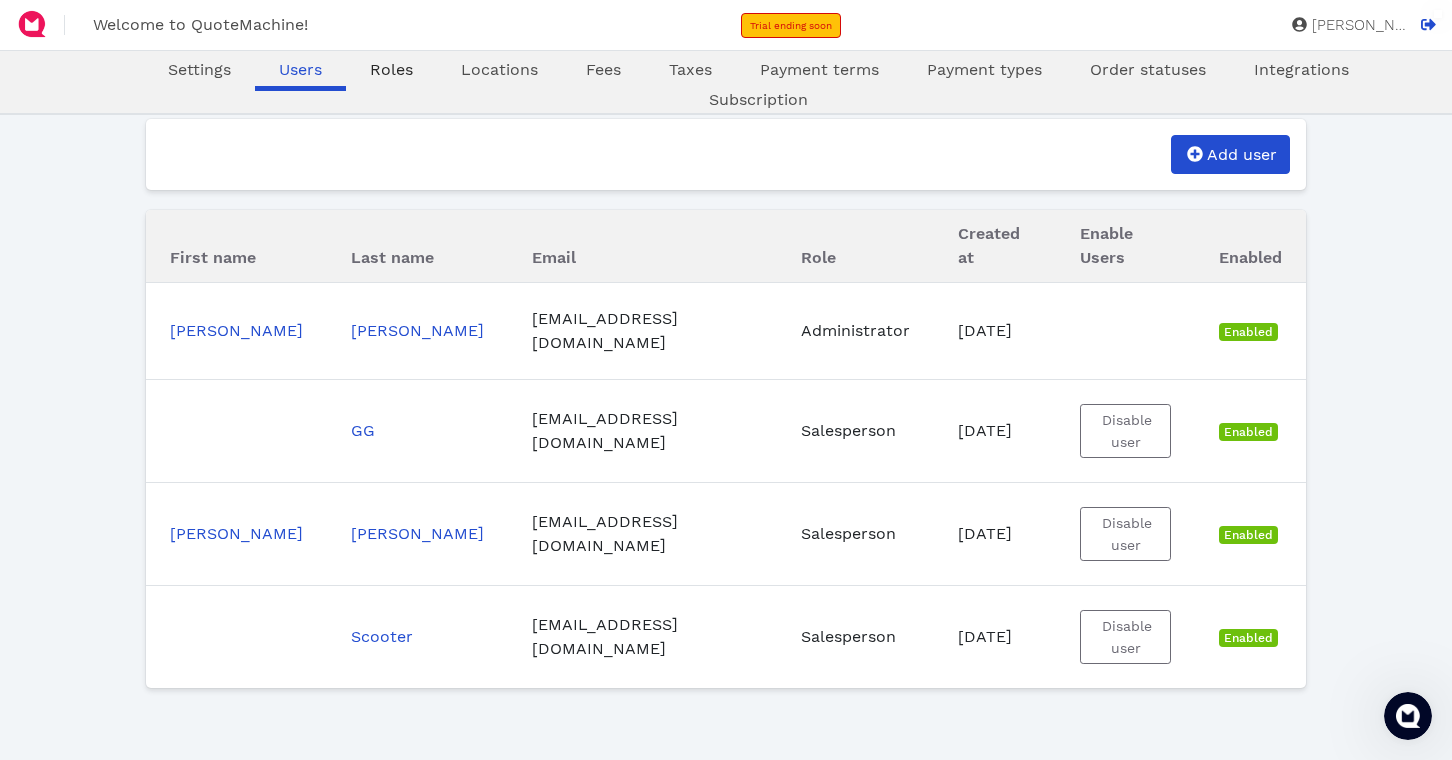 click on "Roles" at bounding box center (391, 69) 